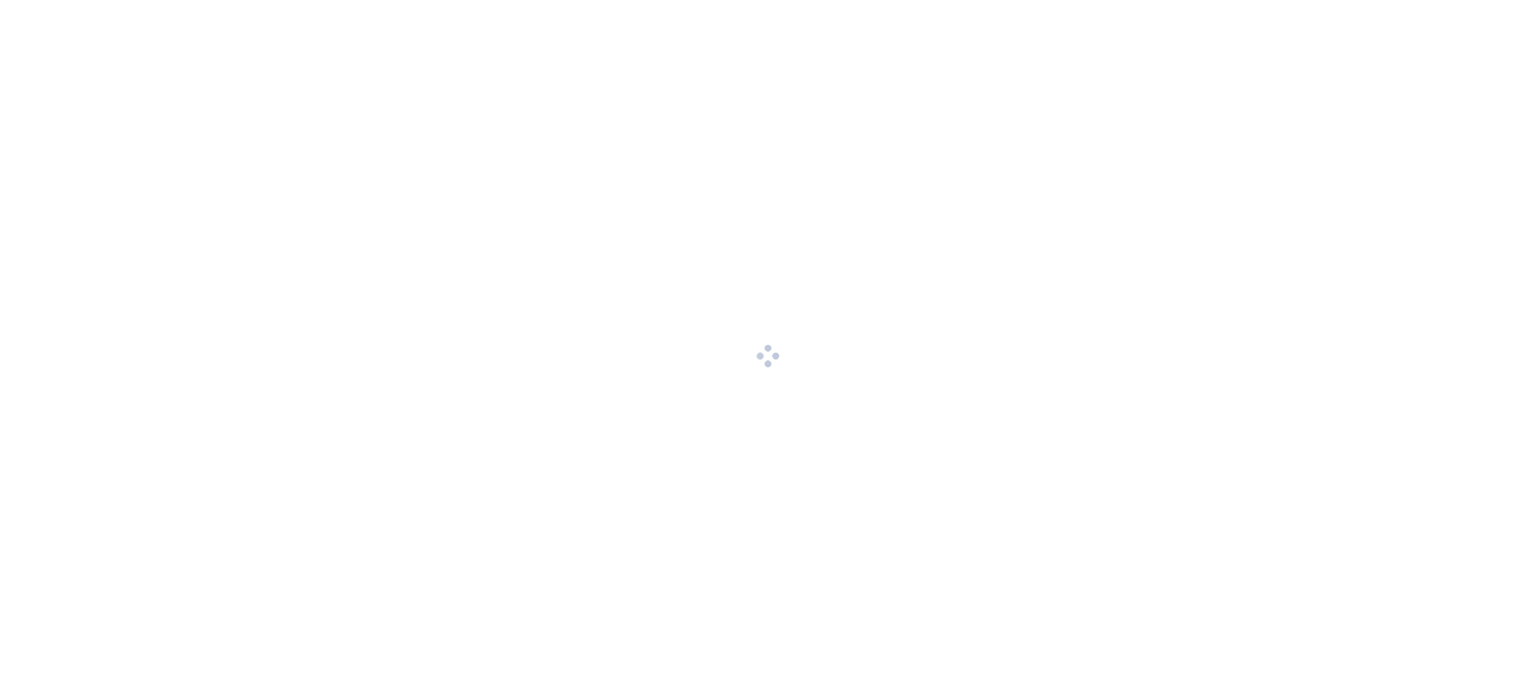 scroll, scrollTop: 0, scrollLeft: 0, axis: both 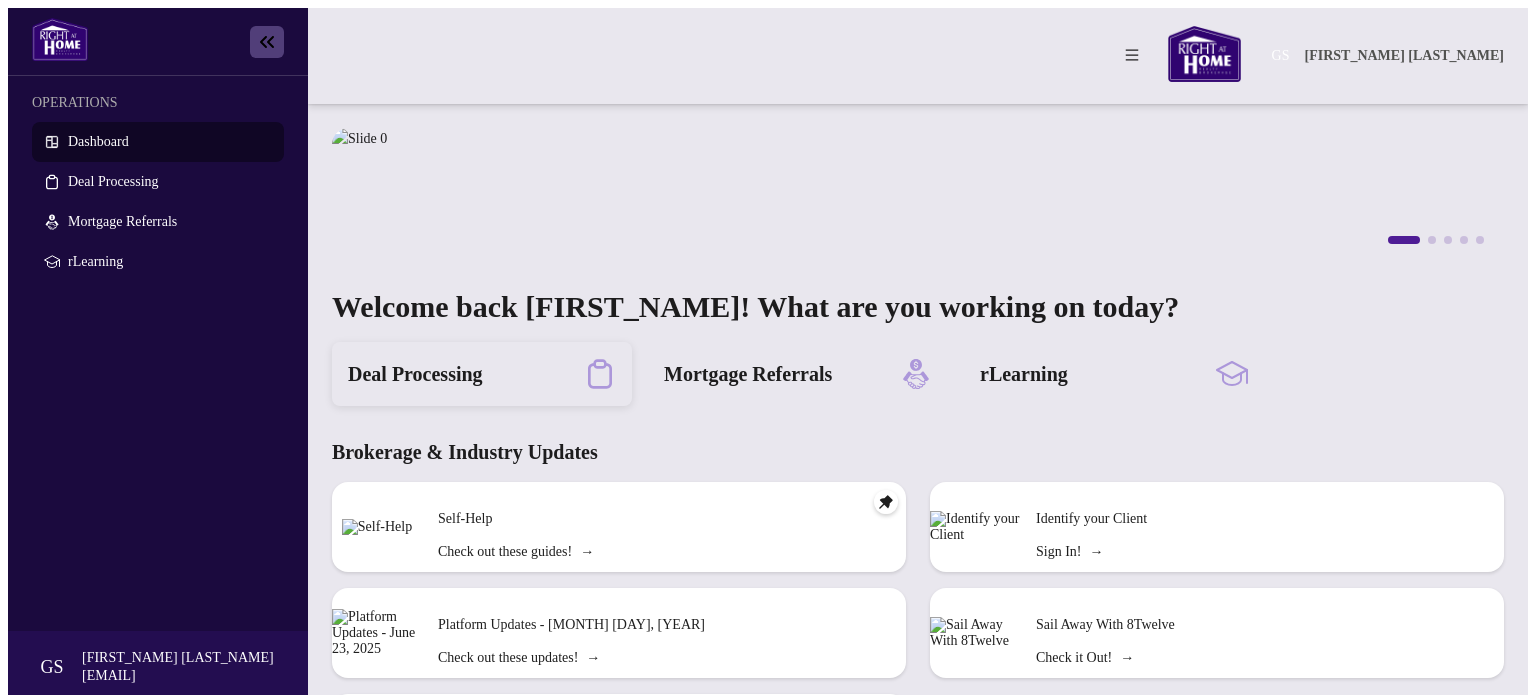 click on "Deal Processing" at bounding box center (415, 374) 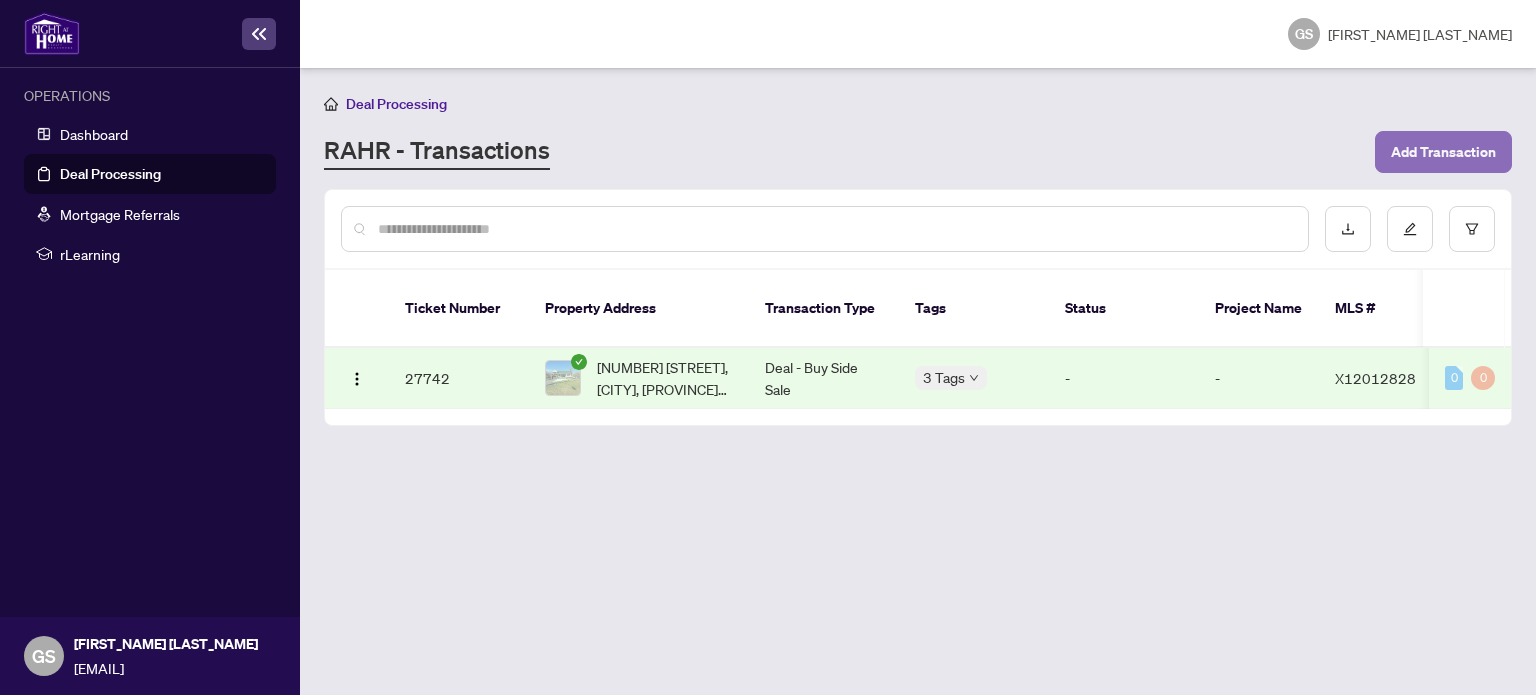 click on "Add Transaction" at bounding box center [1443, 152] 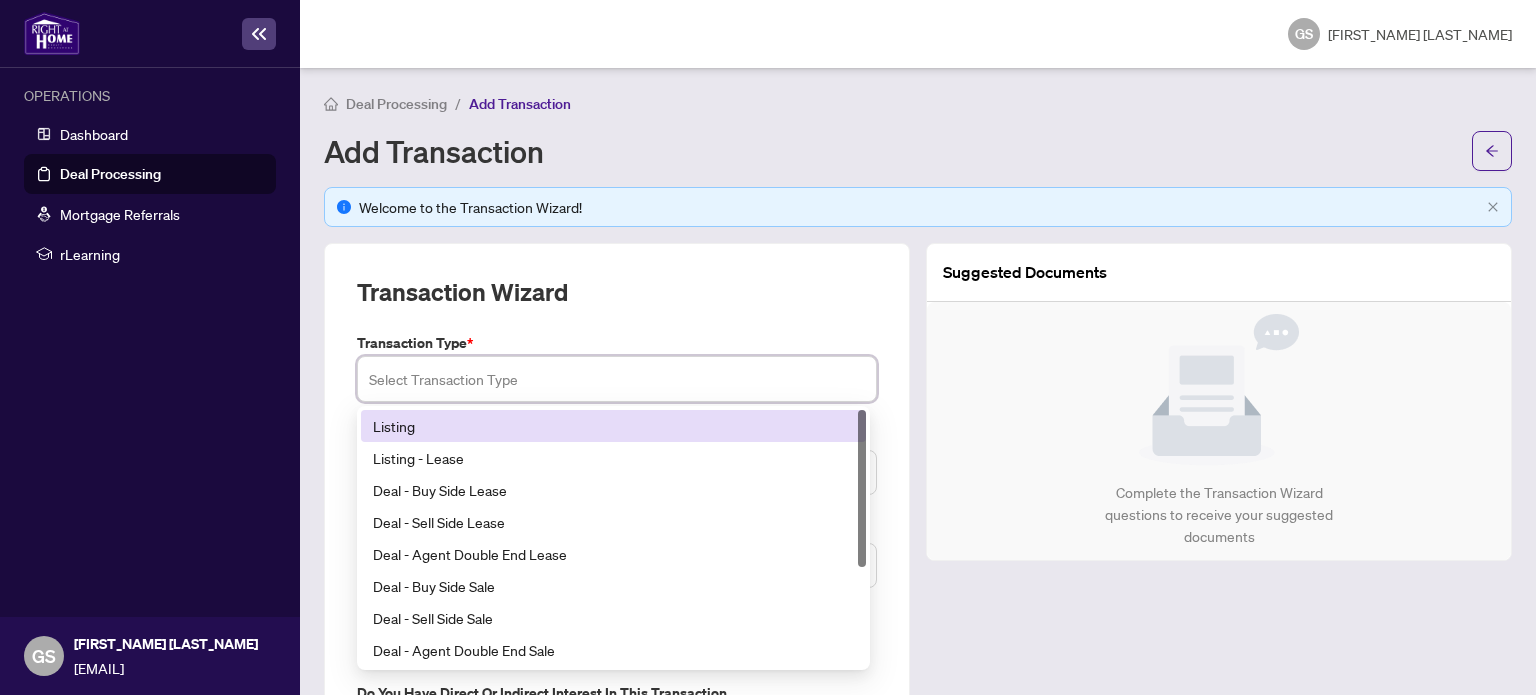 click at bounding box center [617, 379] 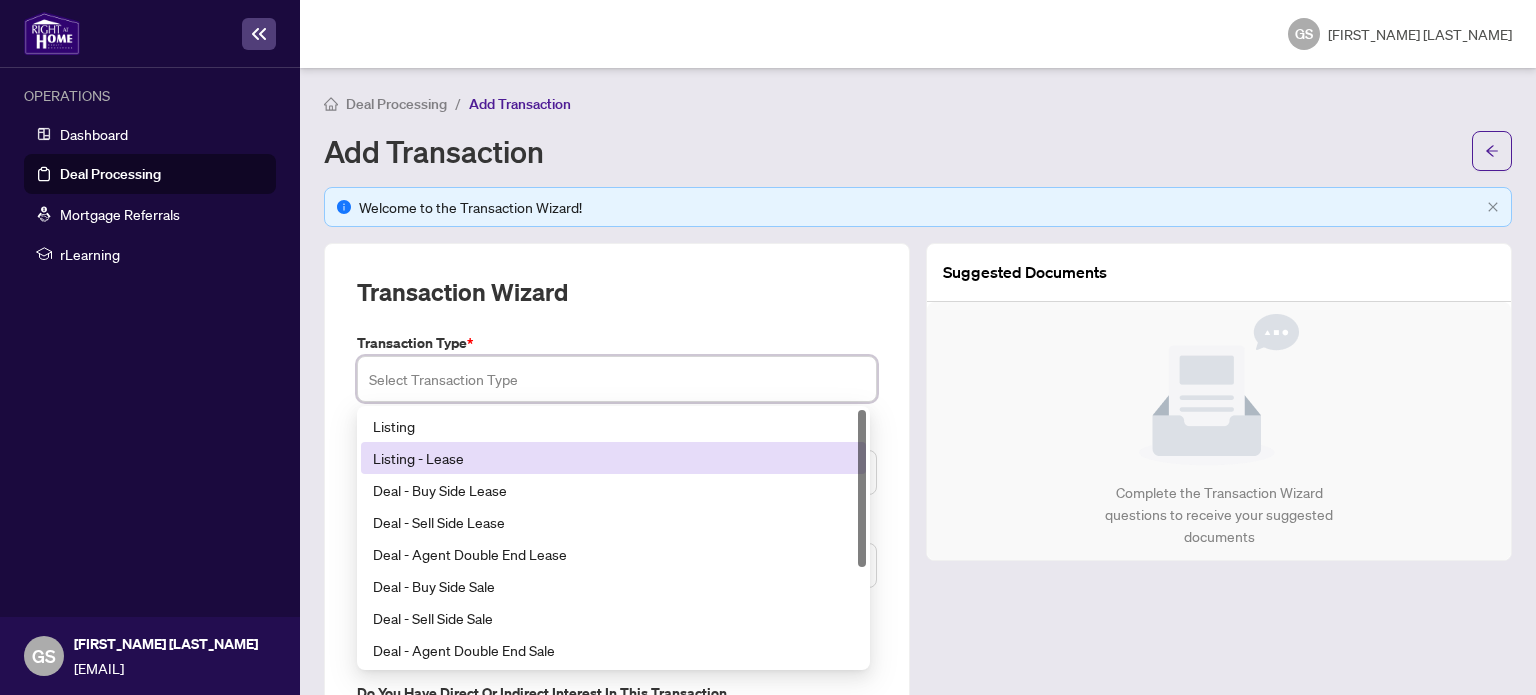click on "Listing - Lease" at bounding box center [613, 458] 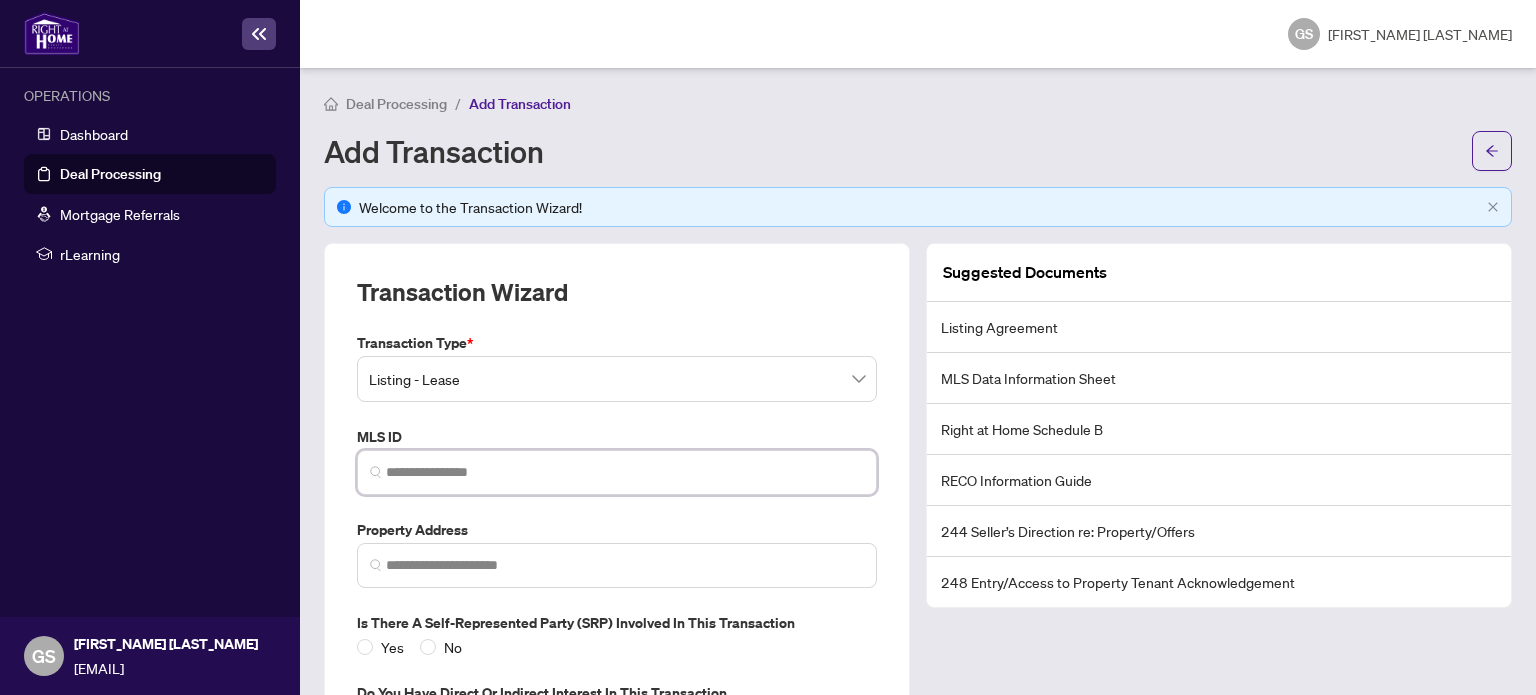 click at bounding box center (625, 472) 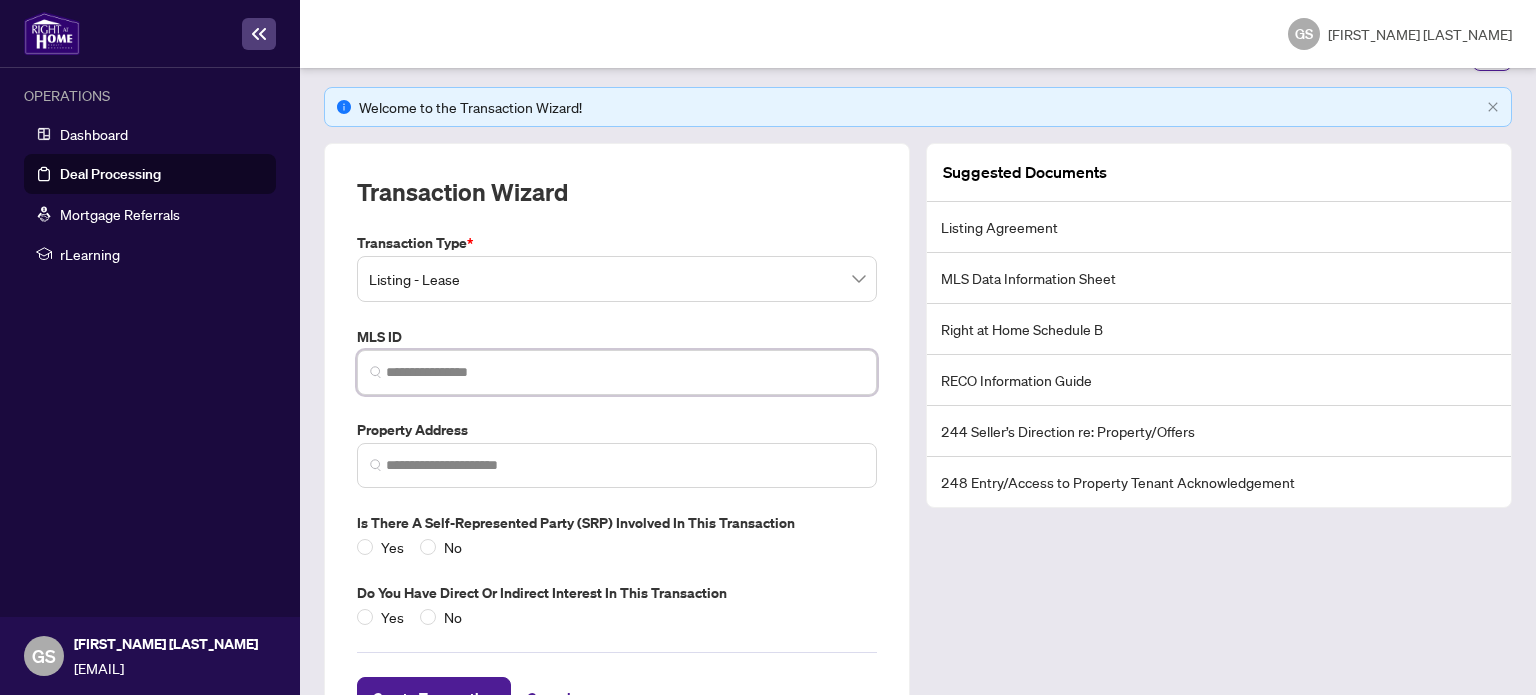 scroll, scrollTop: 177, scrollLeft: 0, axis: vertical 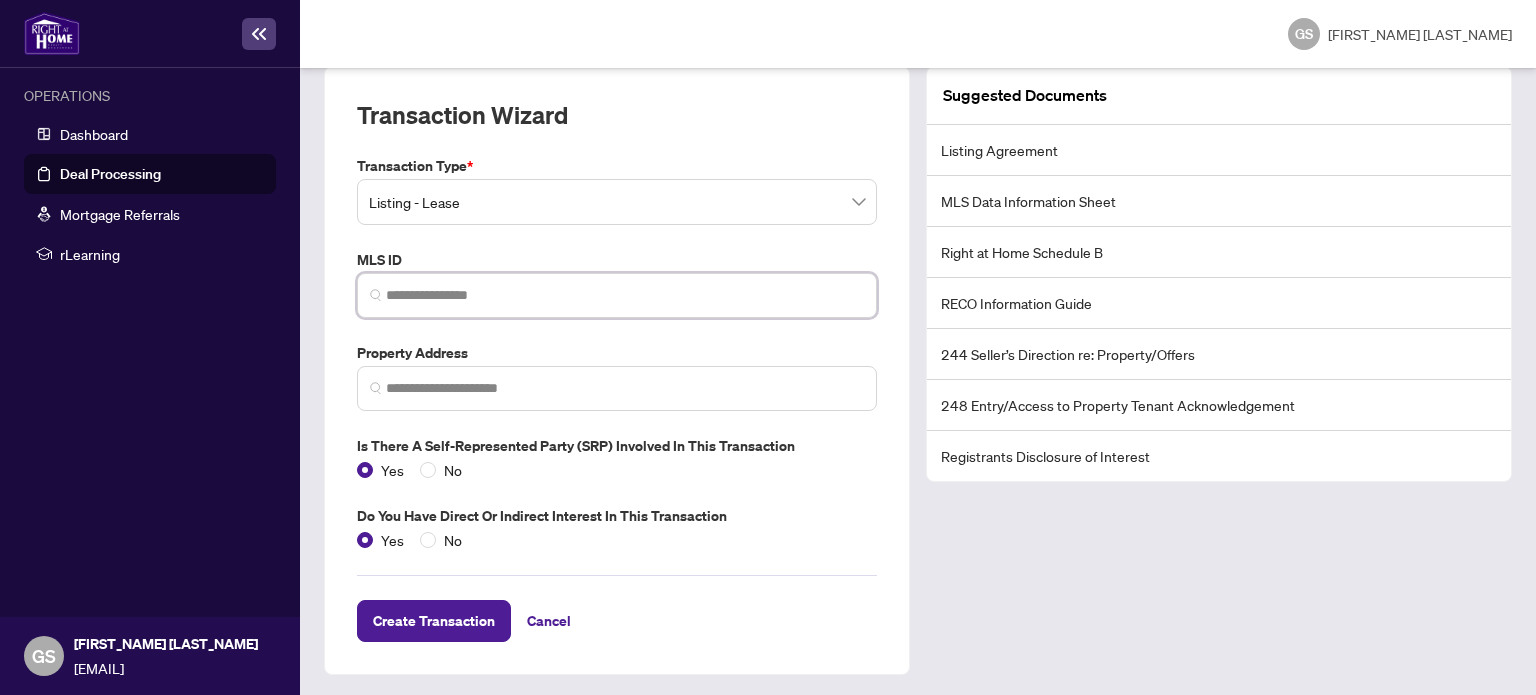 click at bounding box center [625, 295] 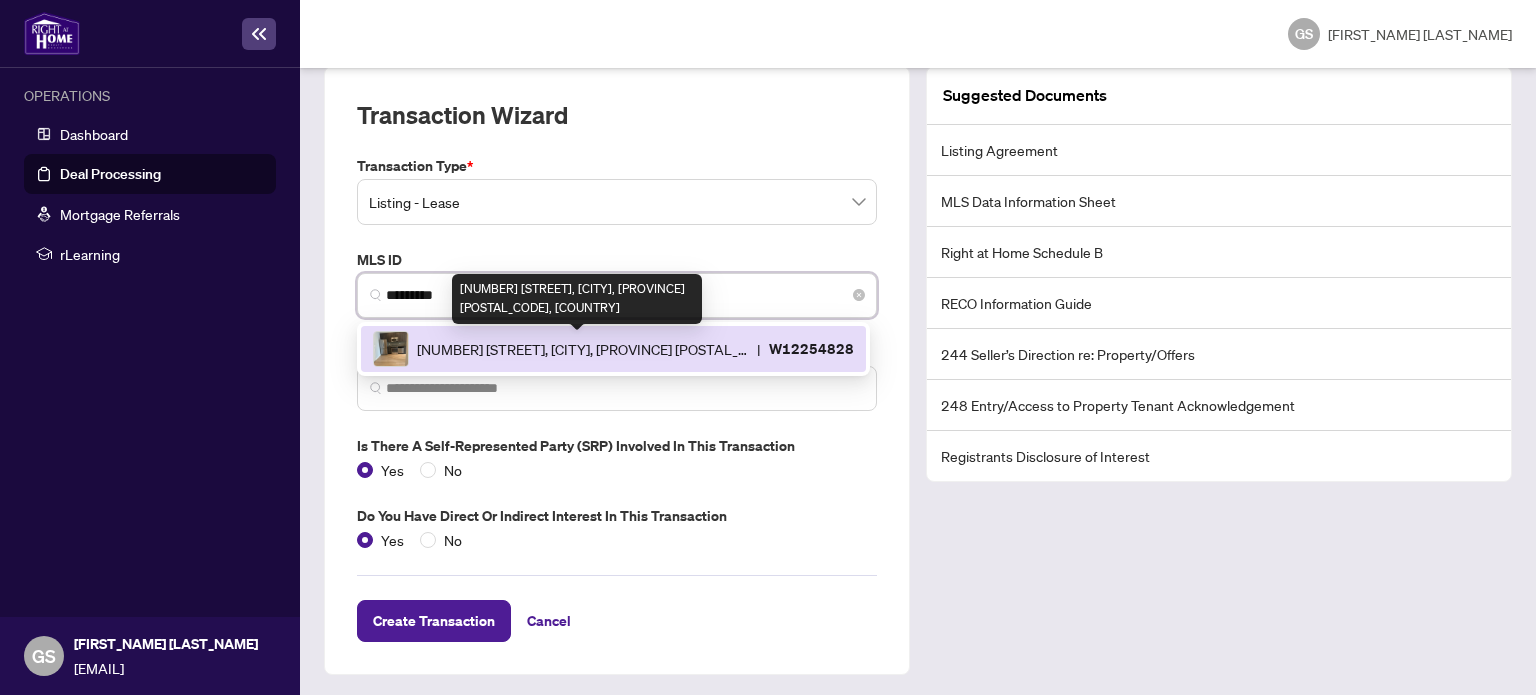click on "[NUMBER] [STREET], [CITY], [PROVINCE] [POSTAL_CODE], [COUNTRY]" at bounding box center (583, 349) 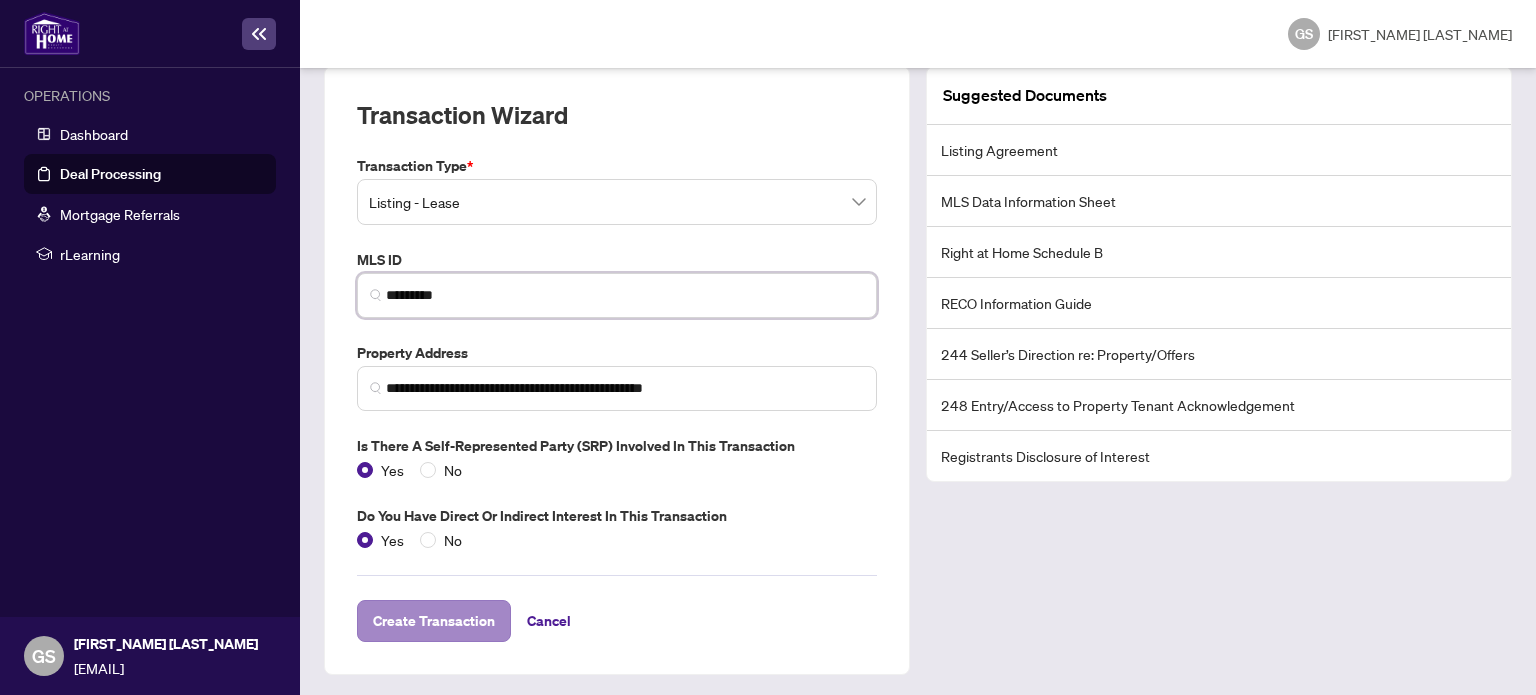type on "*********" 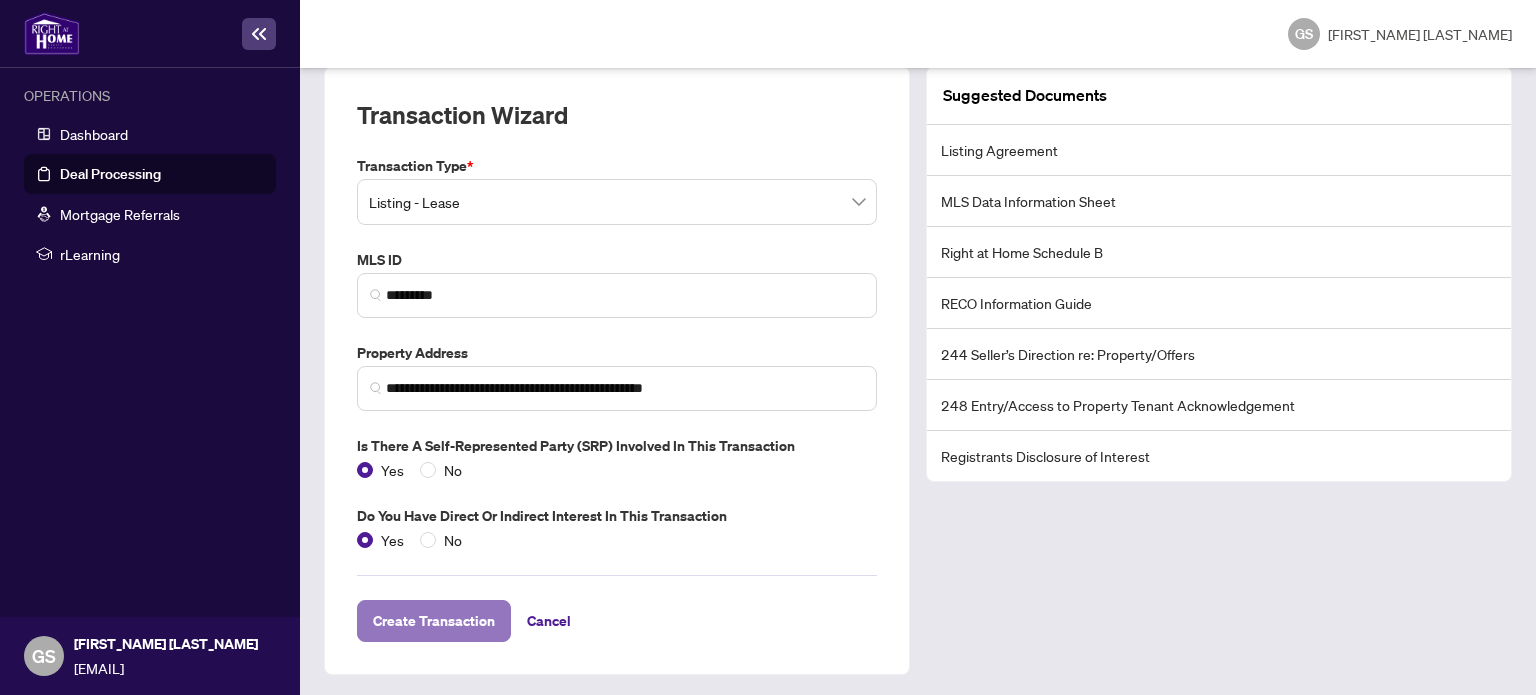 click on "Create Transaction" at bounding box center (434, 621) 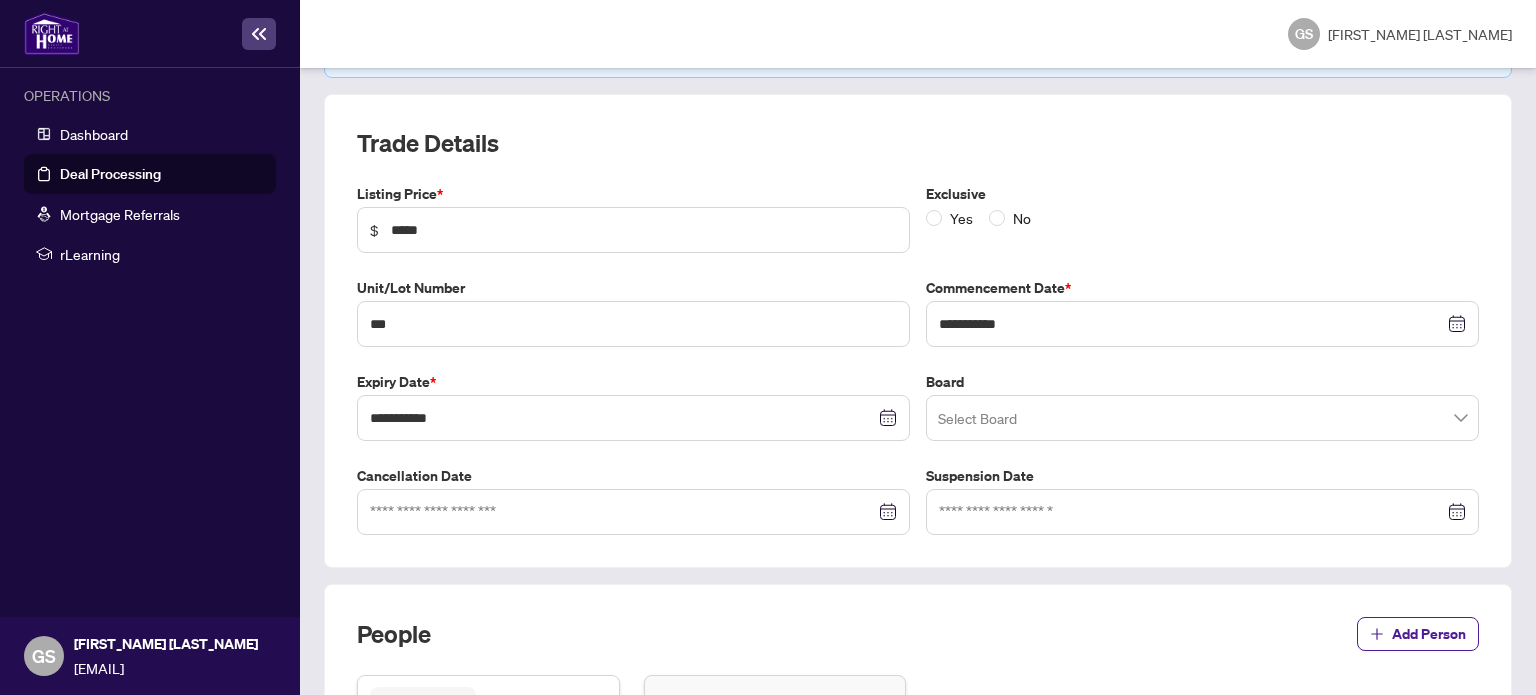 scroll, scrollTop: 319, scrollLeft: 0, axis: vertical 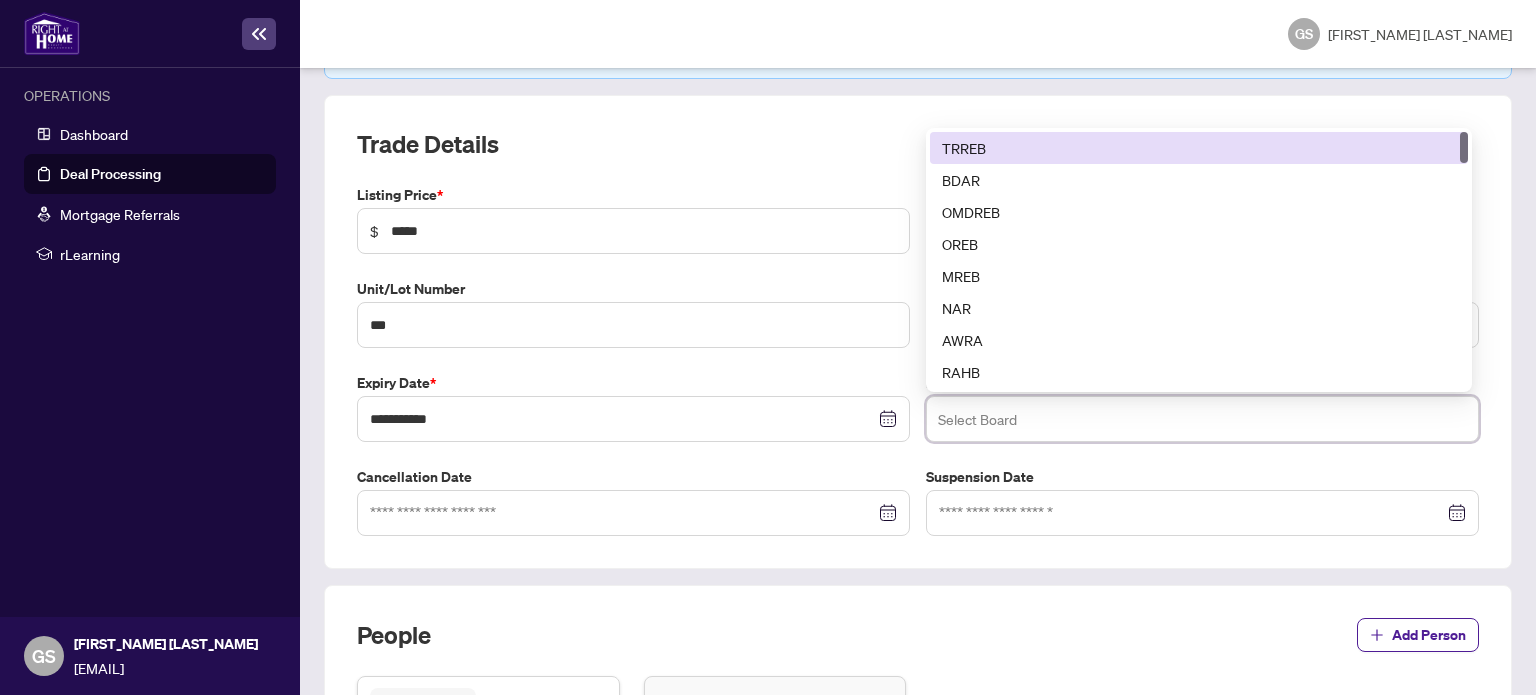 click at bounding box center (1202, 419) 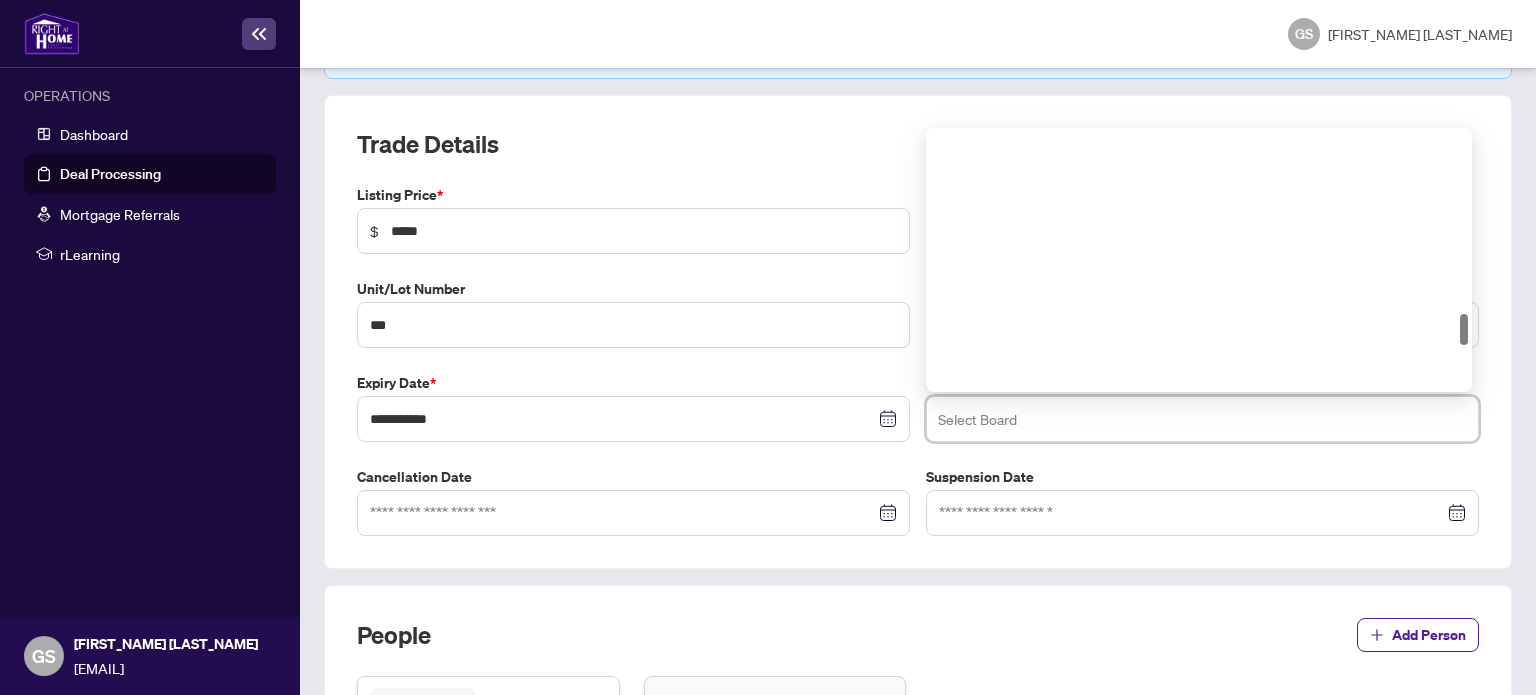 scroll, scrollTop: 1500, scrollLeft: 0, axis: vertical 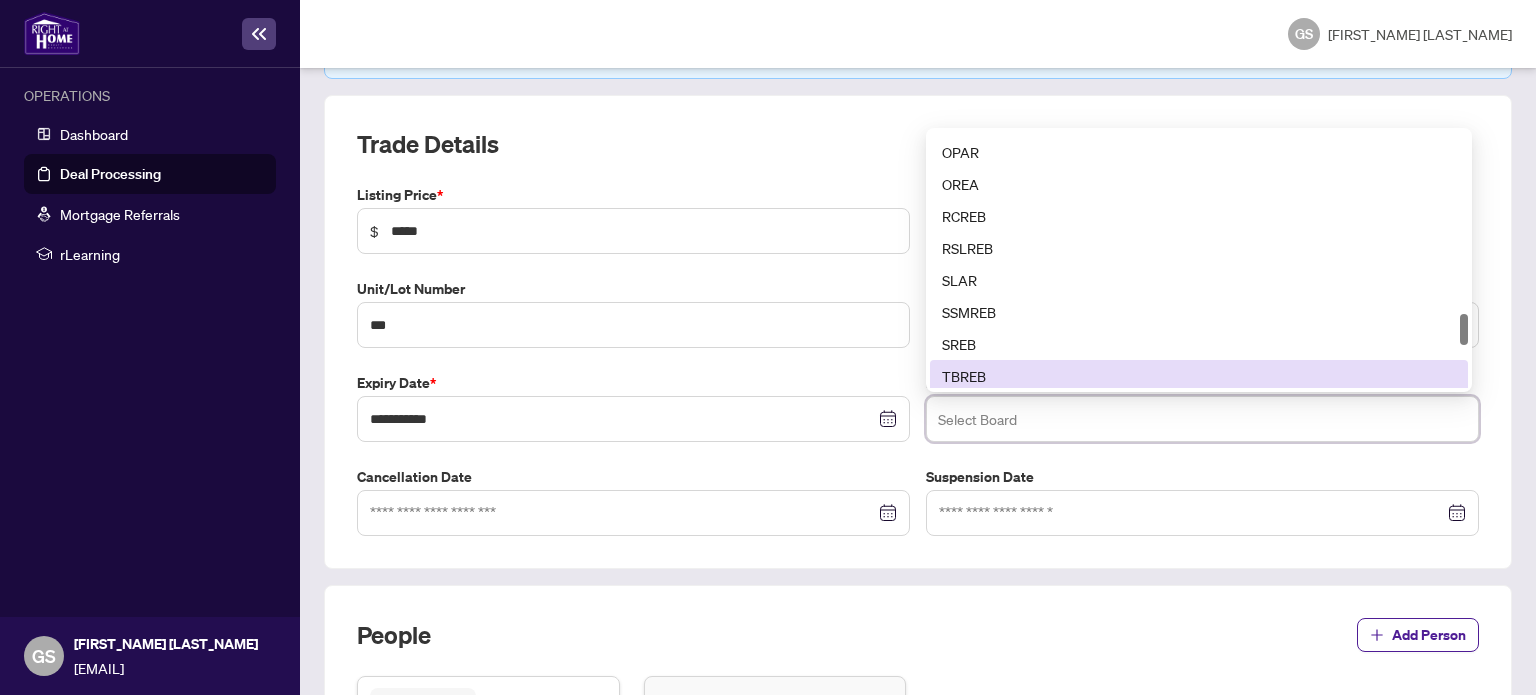 click on "TBREB" at bounding box center [1199, 376] 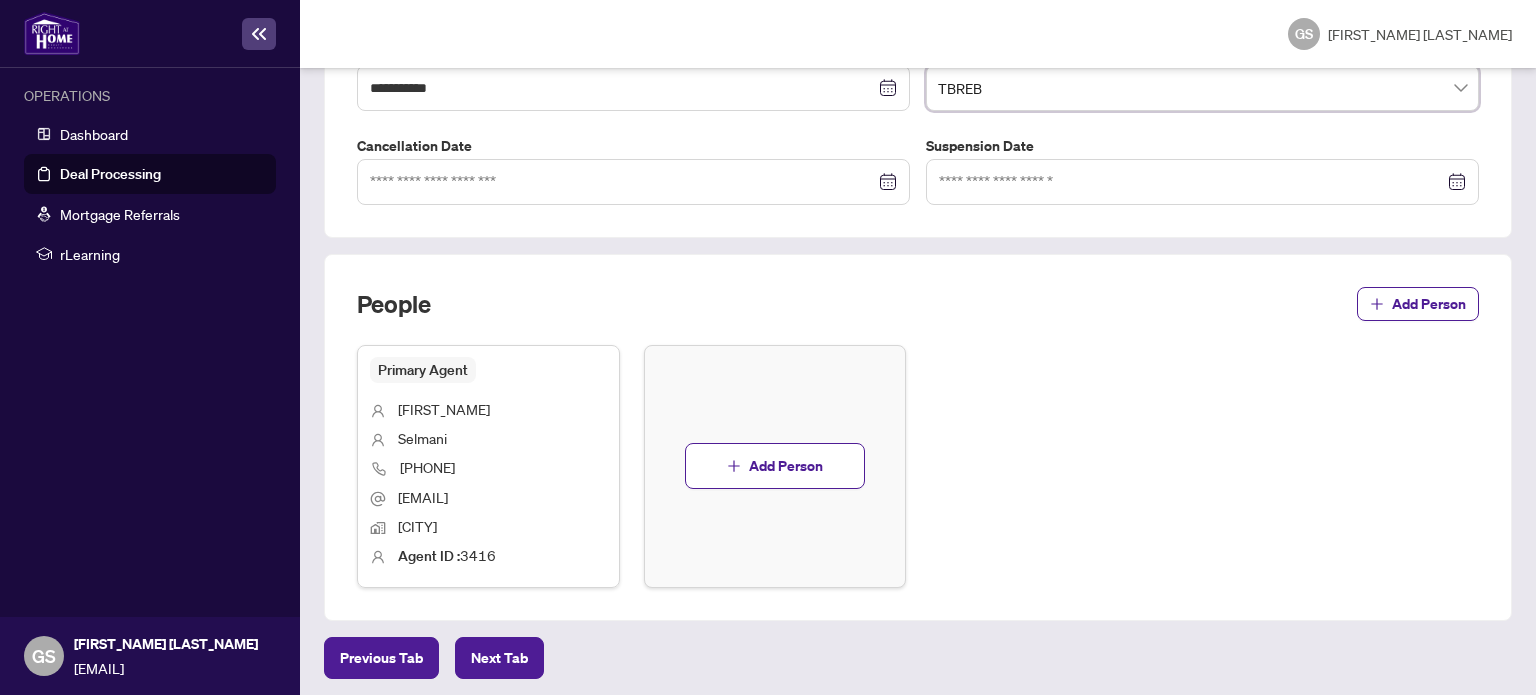 scroll, scrollTop: 651, scrollLeft: 0, axis: vertical 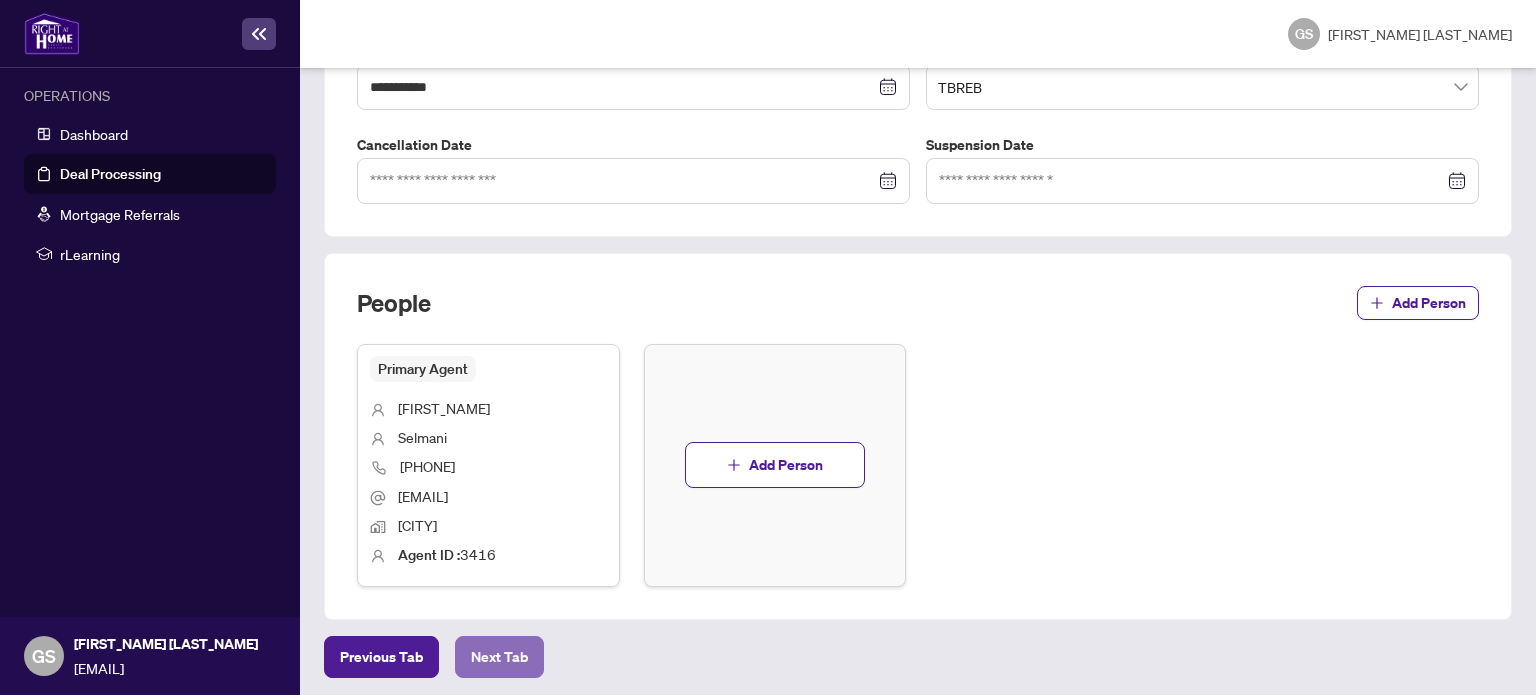 click on "Next Tab" at bounding box center [381, 657] 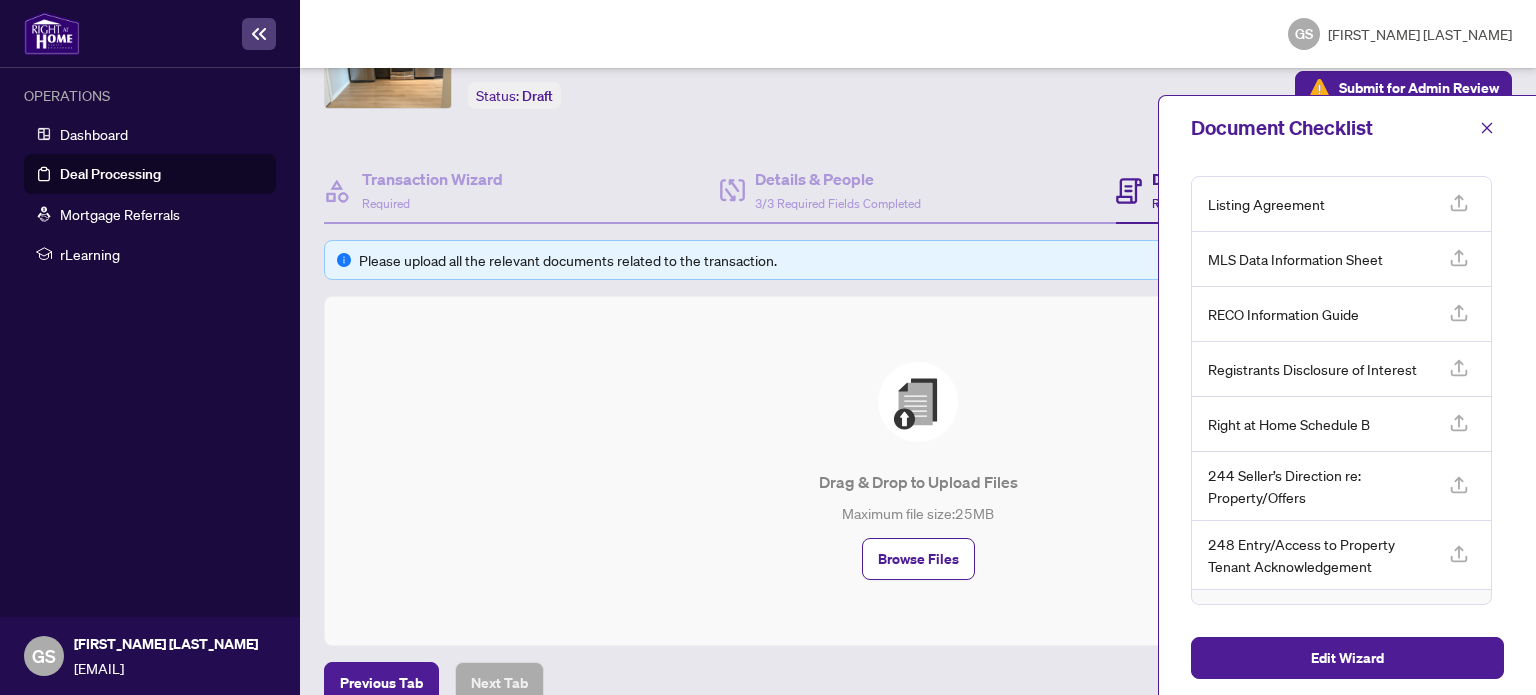scroll, scrollTop: 148, scrollLeft: 0, axis: vertical 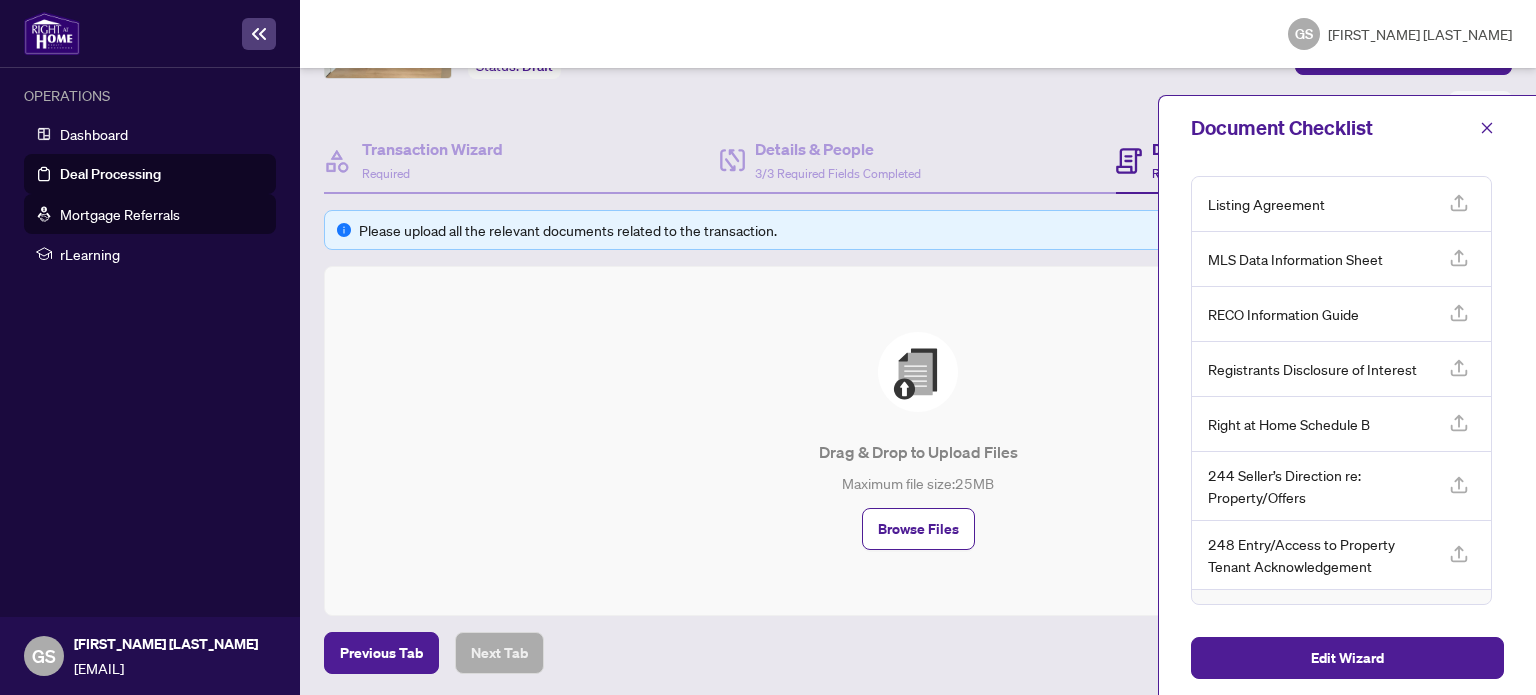 click on "Mortgage Referrals" at bounding box center (120, 214) 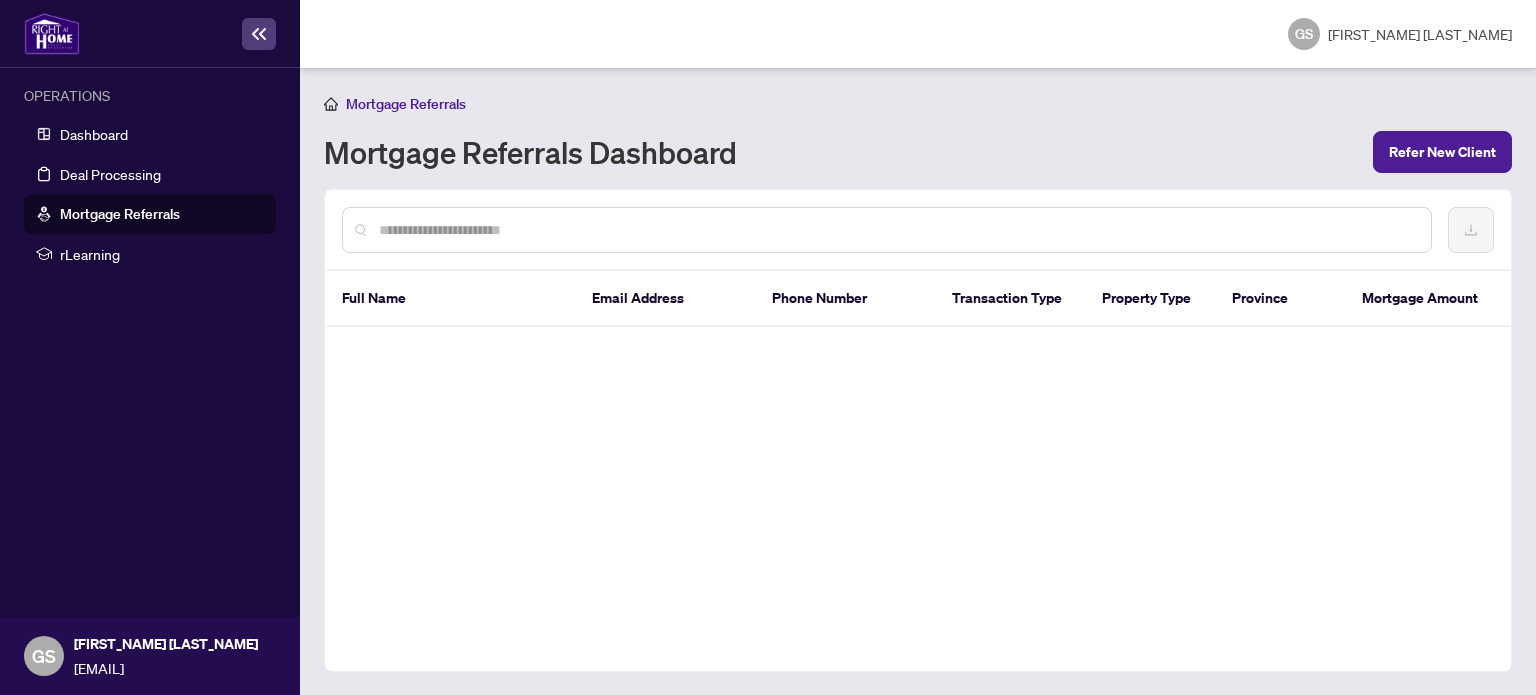 scroll, scrollTop: 0, scrollLeft: 0, axis: both 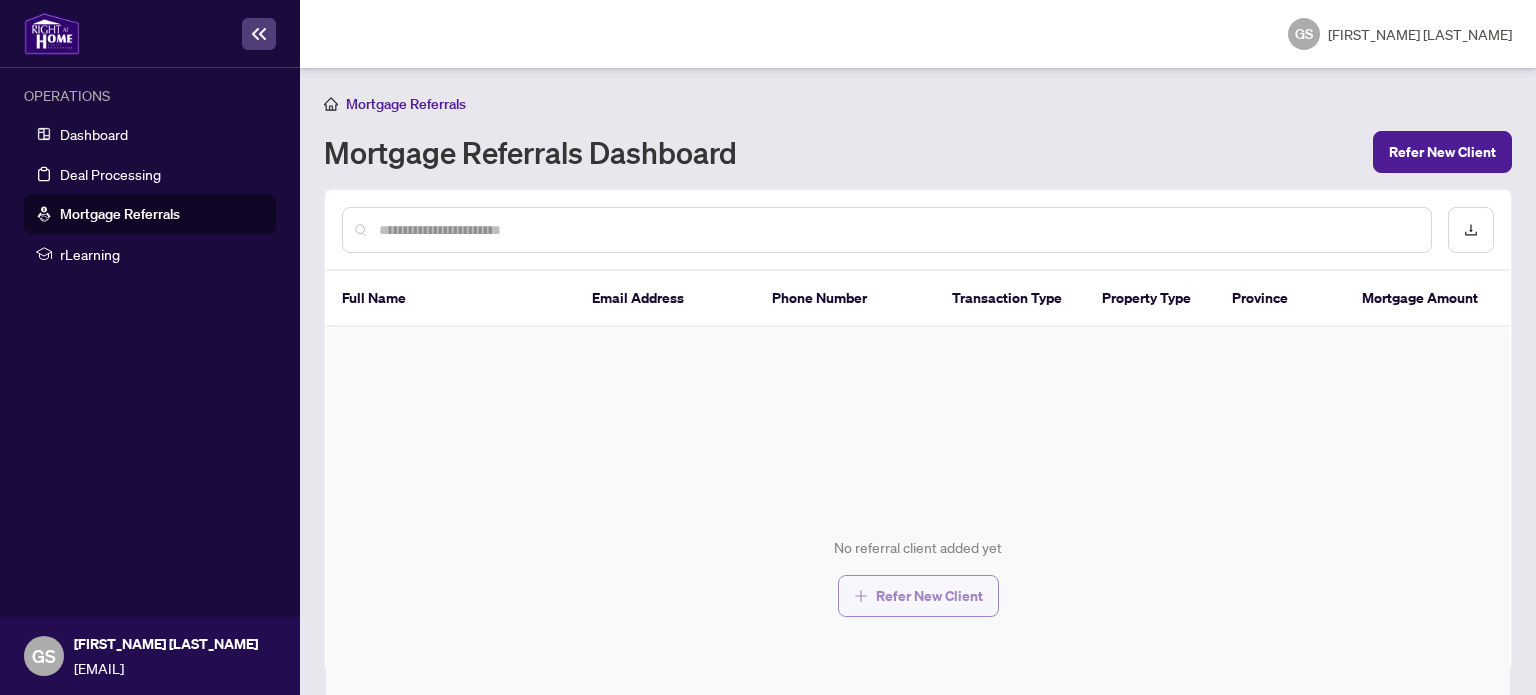 click on "Refer New Client" at bounding box center (929, 596) 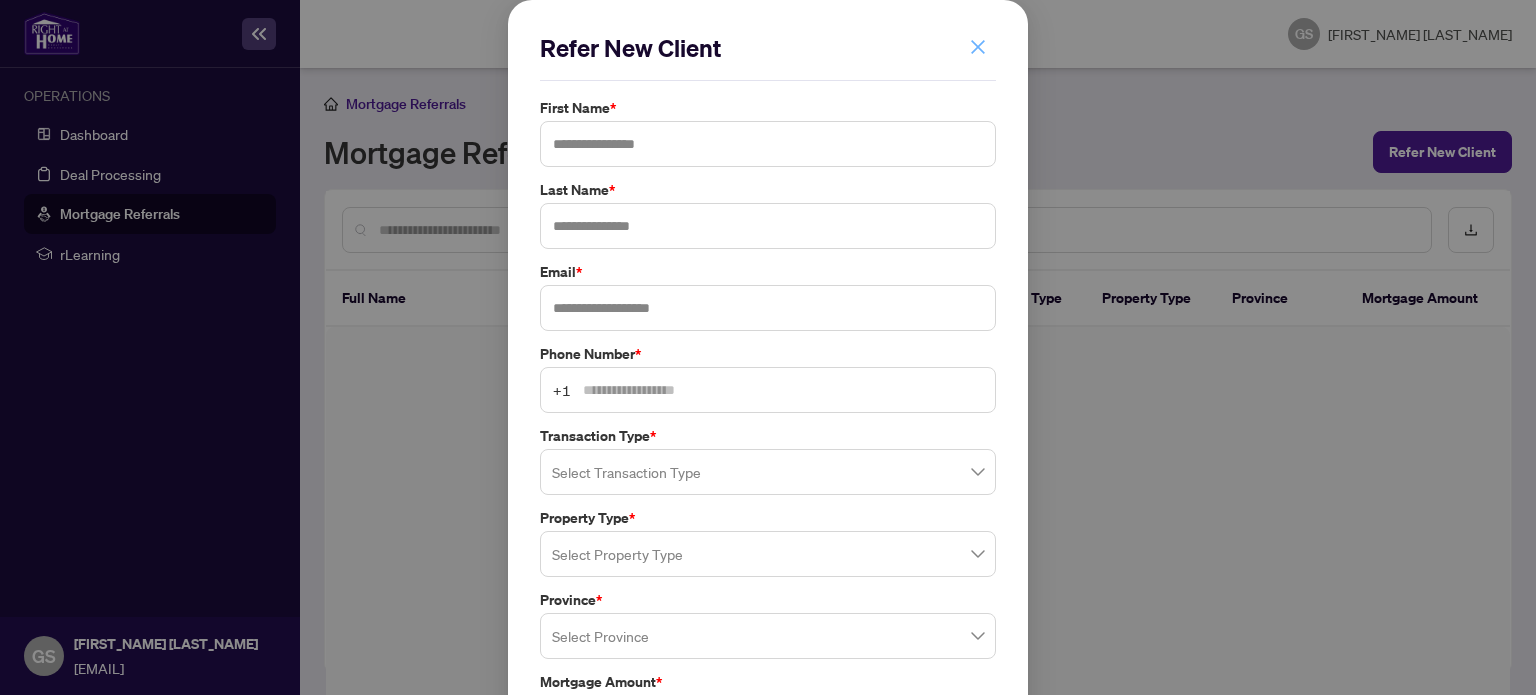 click at bounding box center [978, 47] 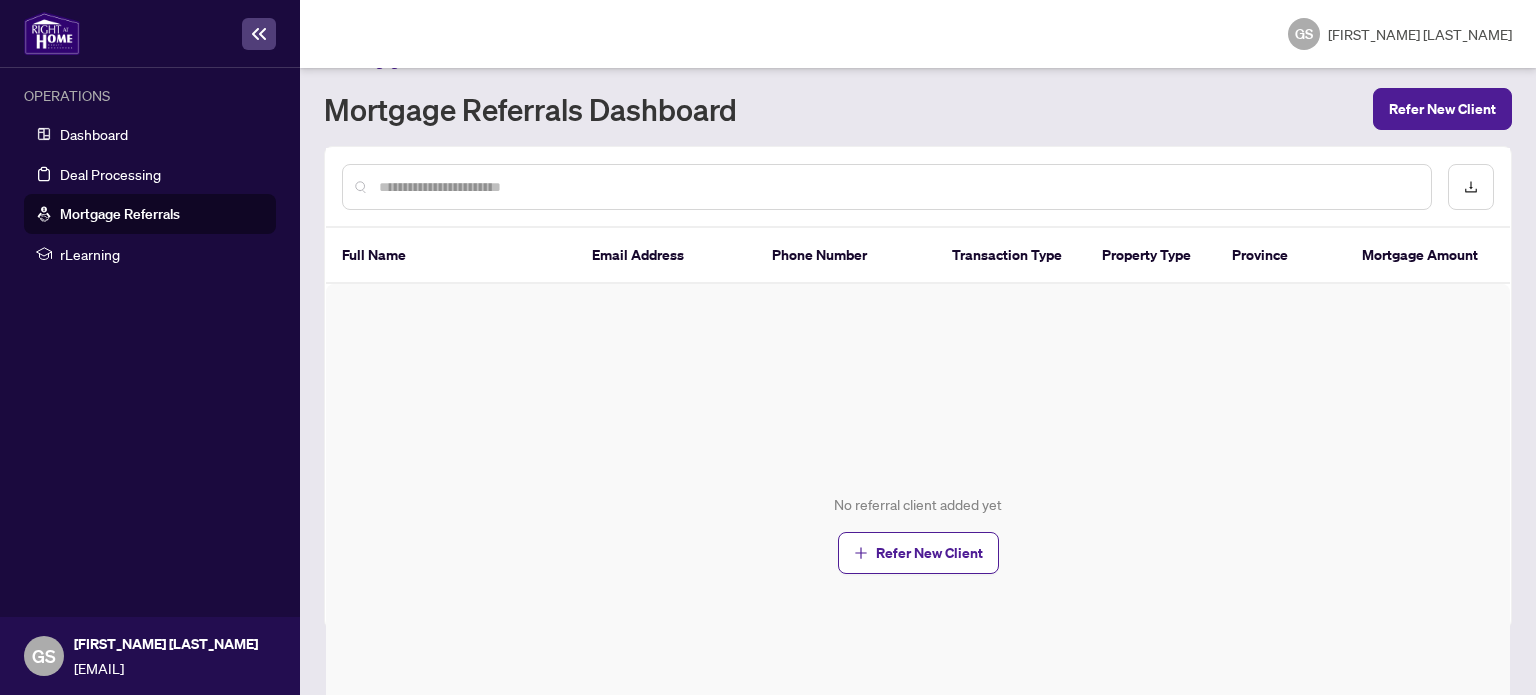 scroll, scrollTop: 0, scrollLeft: 0, axis: both 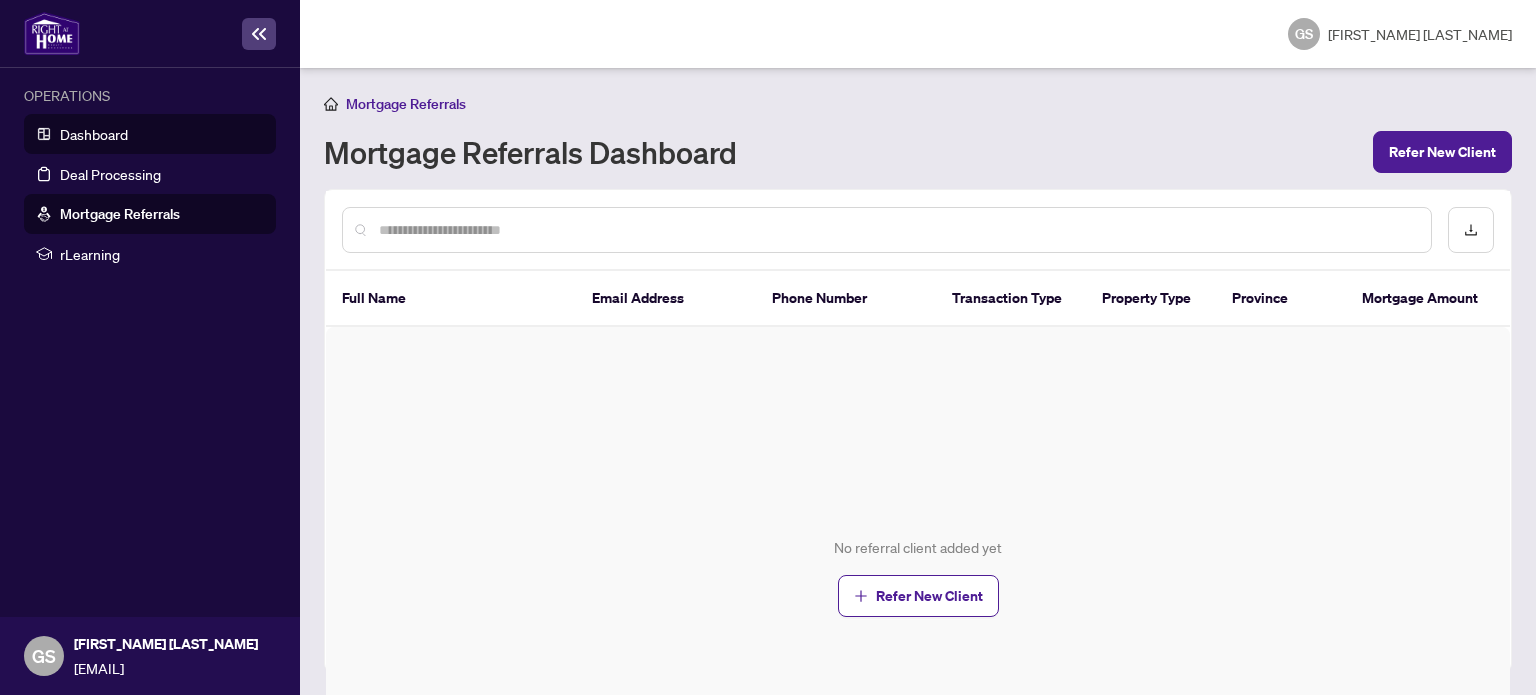click on "Dashboard" at bounding box center (94, 134) 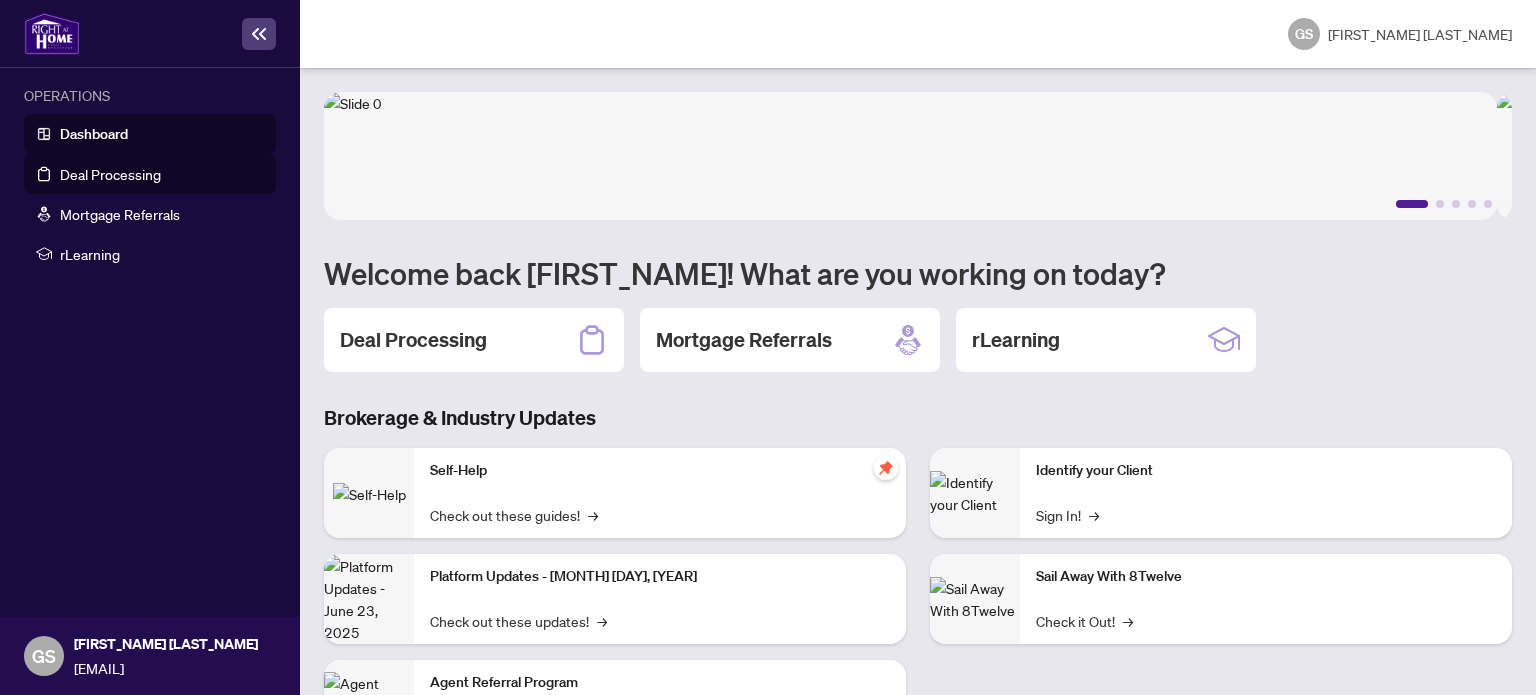 click on "Deal Processing" at bounding box center [110, 174] 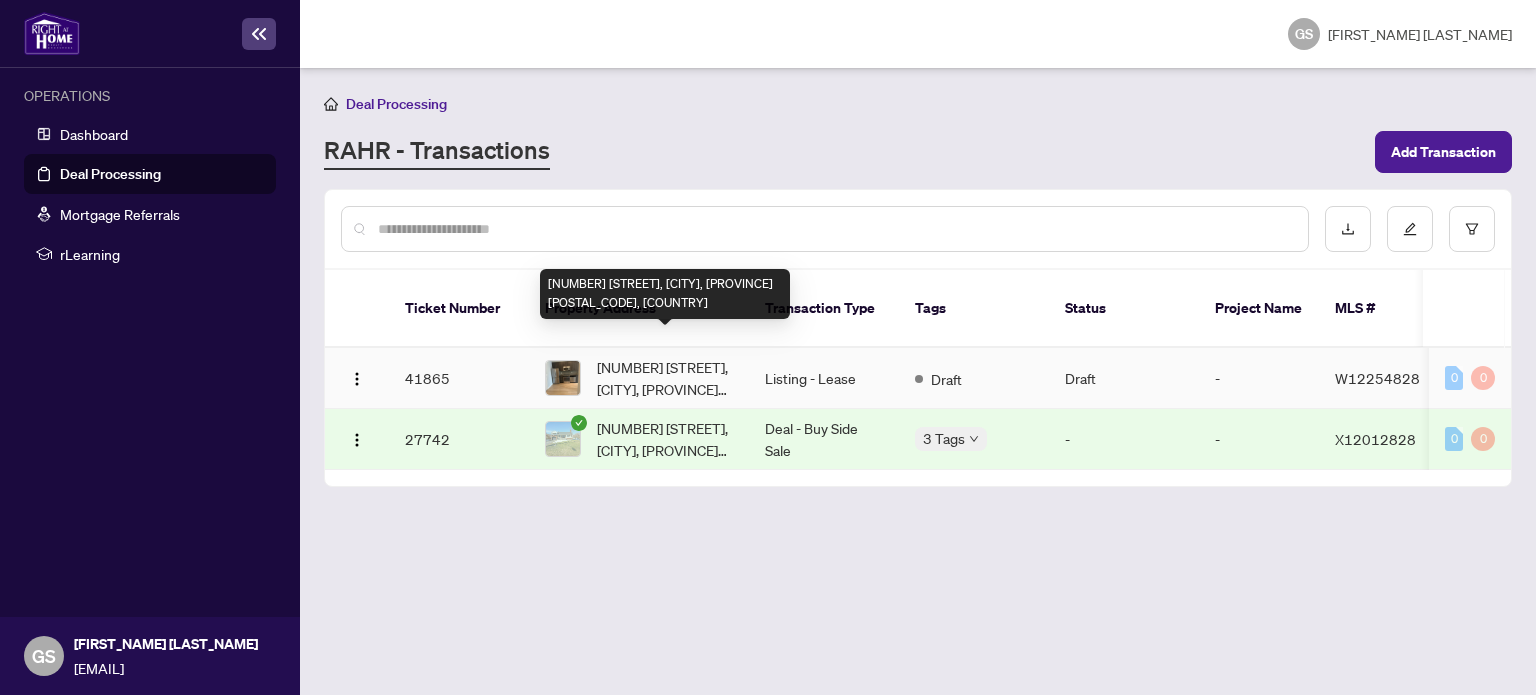 click on "[NUMBER] [STREET], [CITY], [PROVINCE] [POSTAL_CODE], [COUNTRY]" at bounding box center [665, 378] 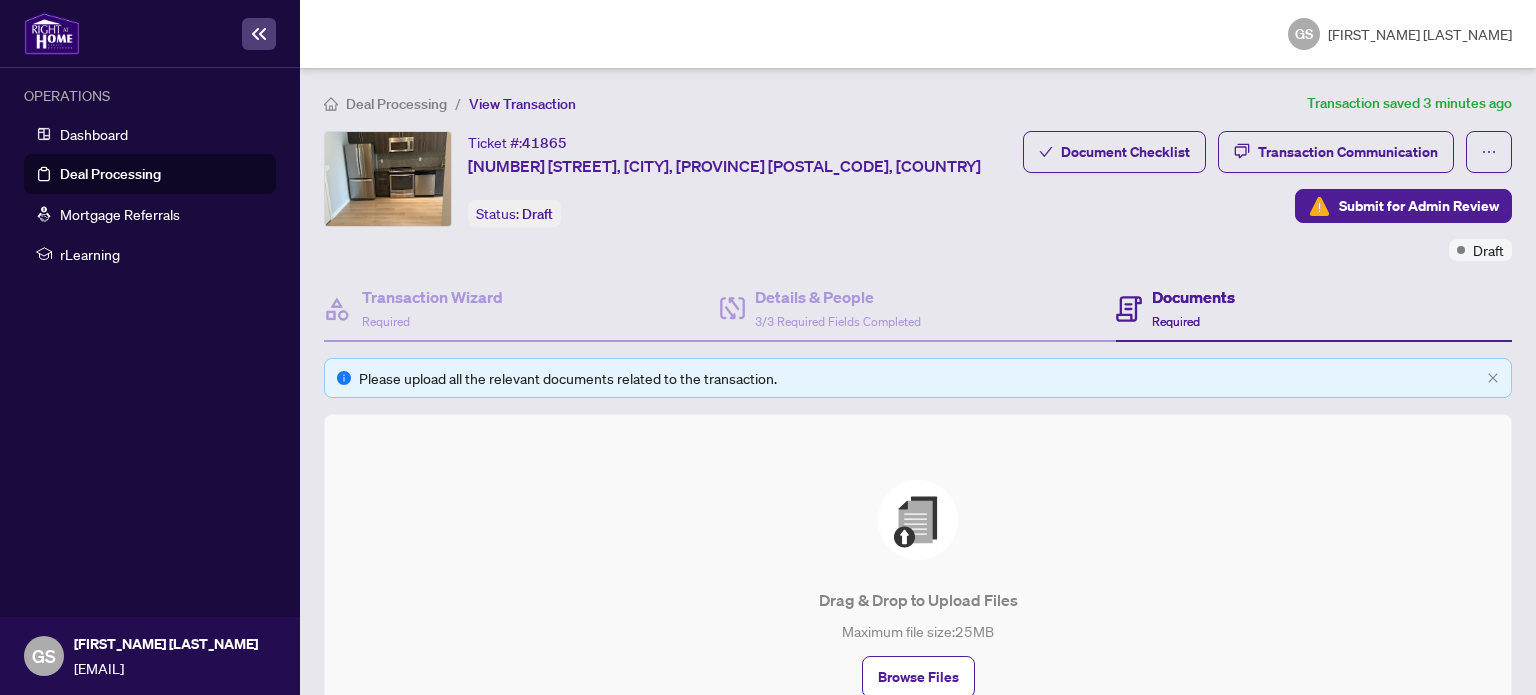 click on "Documents" at bounding box center [1193, 297] 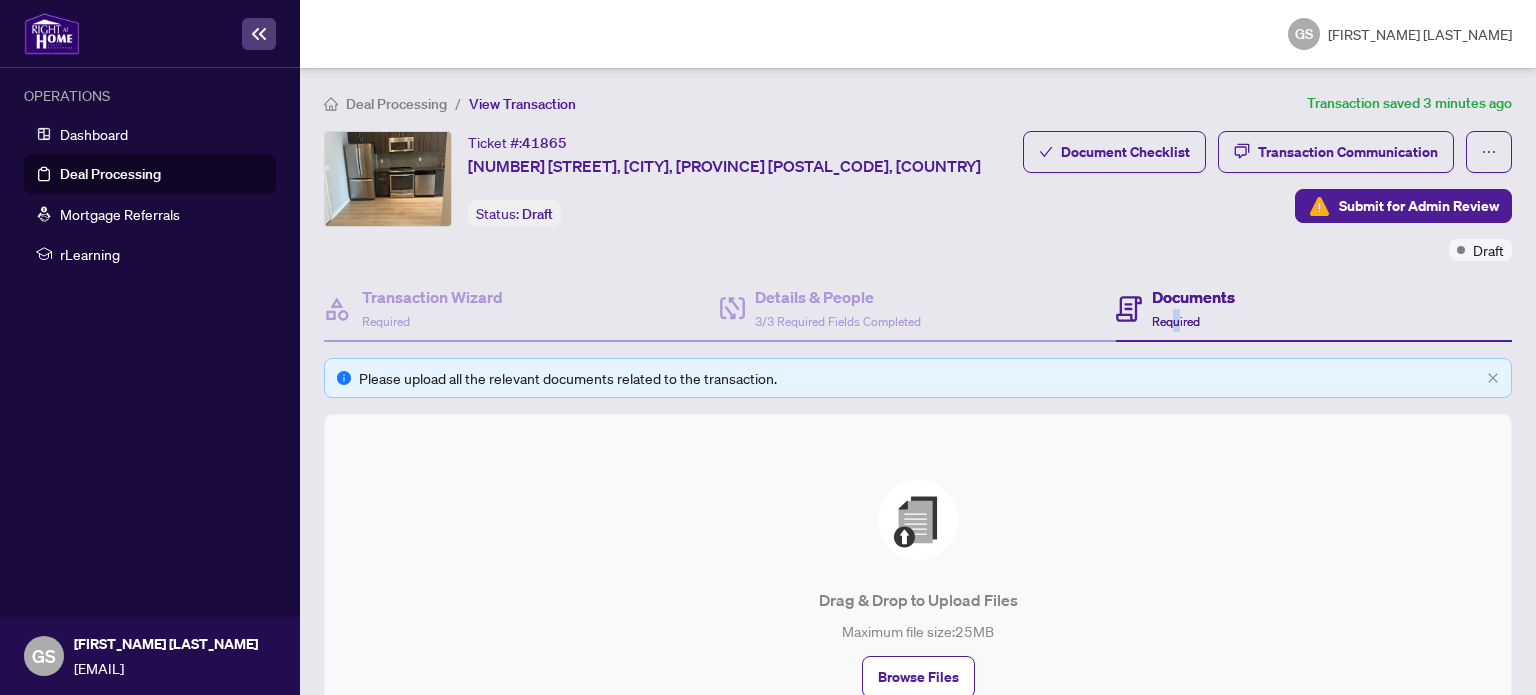 click on "Required" at bounding box center (1176, 321) 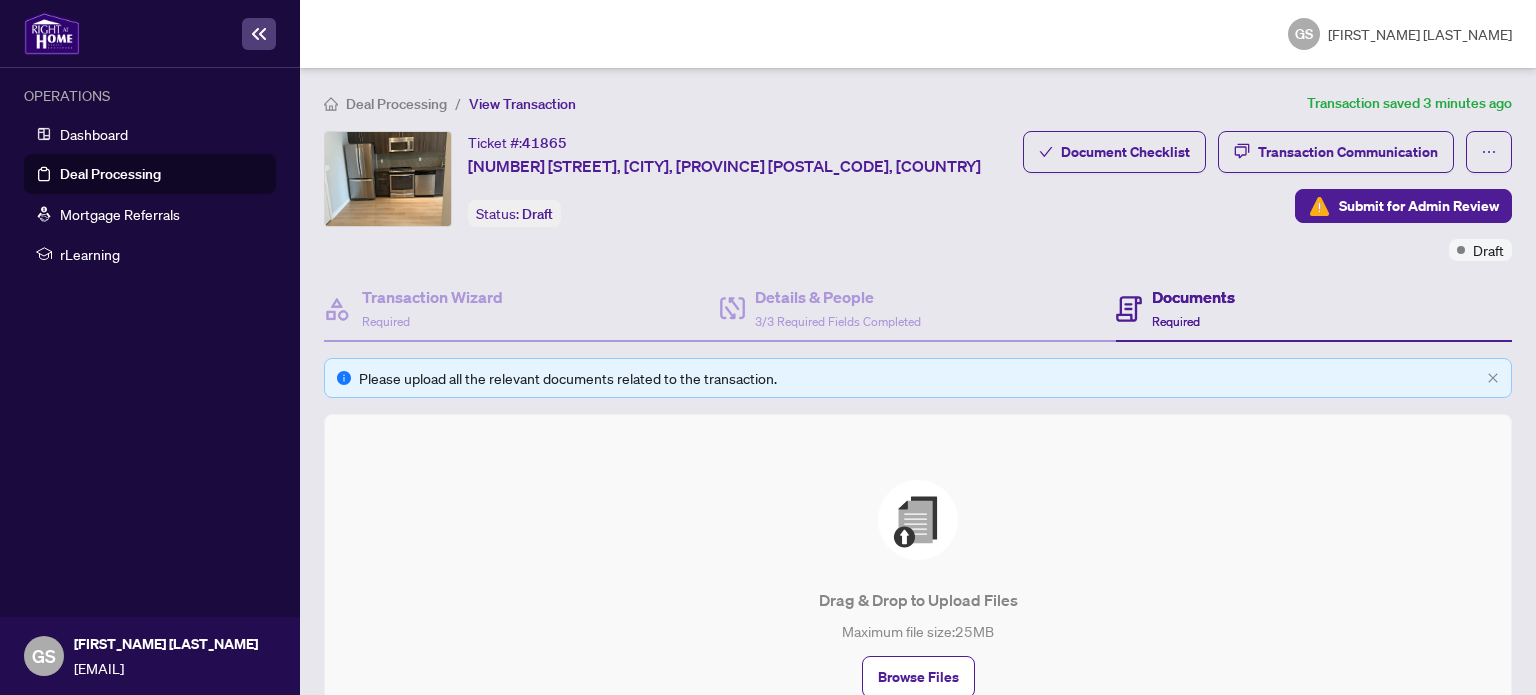 click on "Ticket #: [NUMBER] [NUMBER] [STREET], [CITY], [PROVINCE] [POSTAL_CODE], [COUNTRY] Status: Draft Submit for Admin Review" at bounding box center [669, 179] 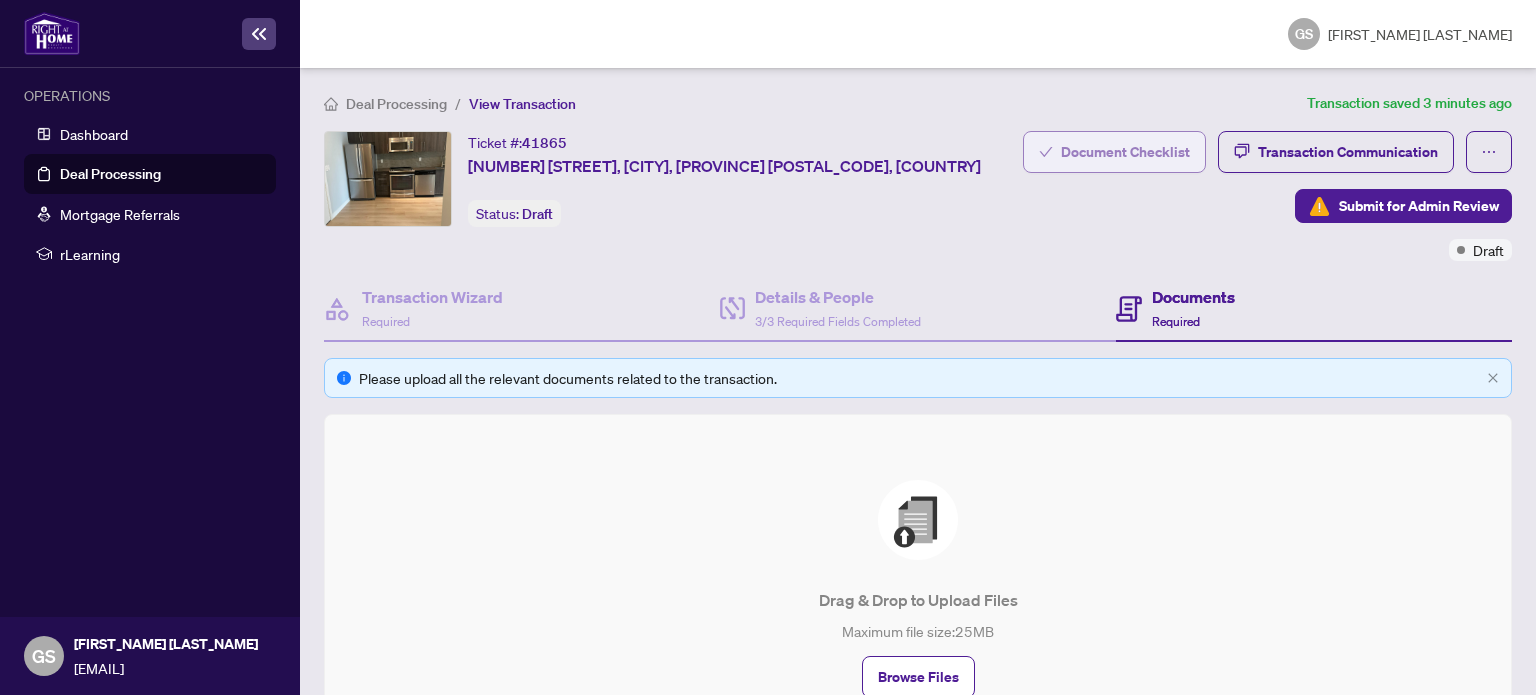 click on "Document Checklist" at bounding box center (1125, 152) 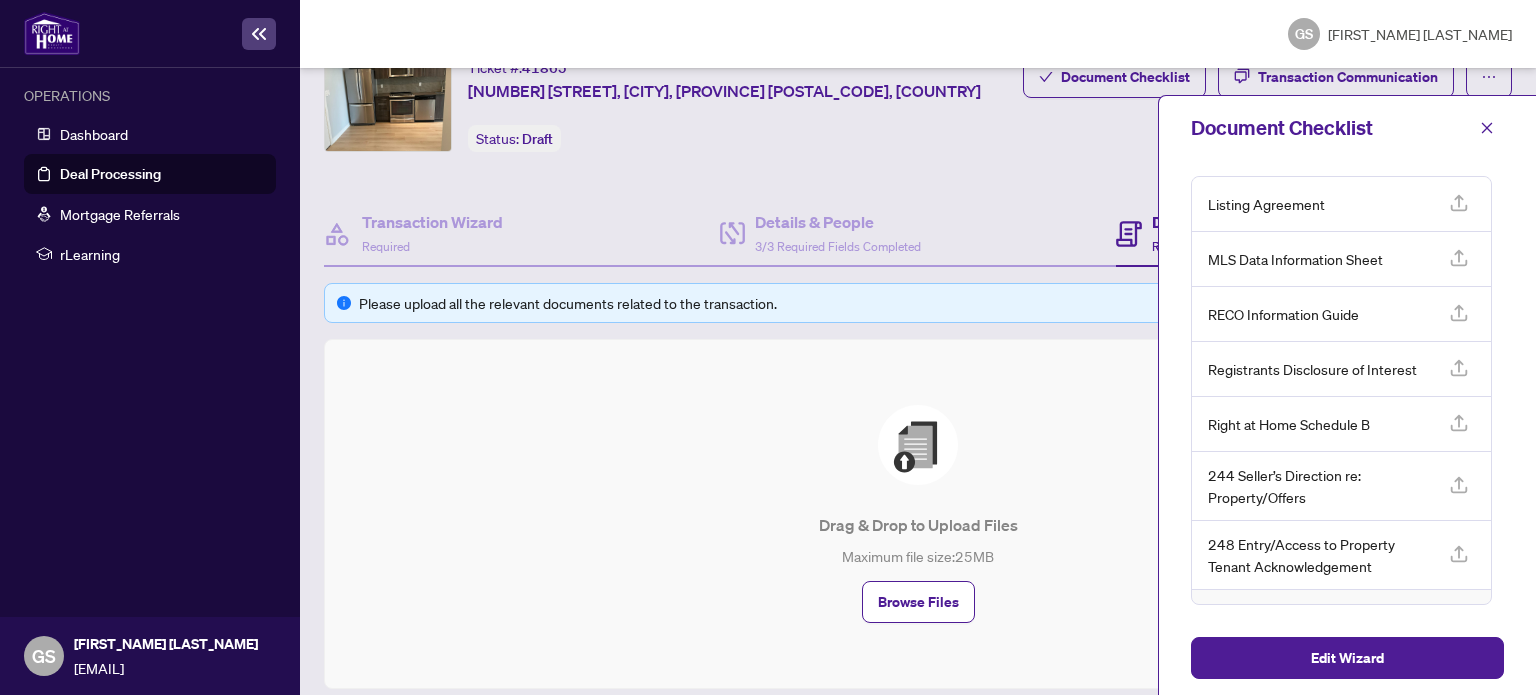 scroll, scrollTop: 48, scrollLeft: 0, axis: vertical 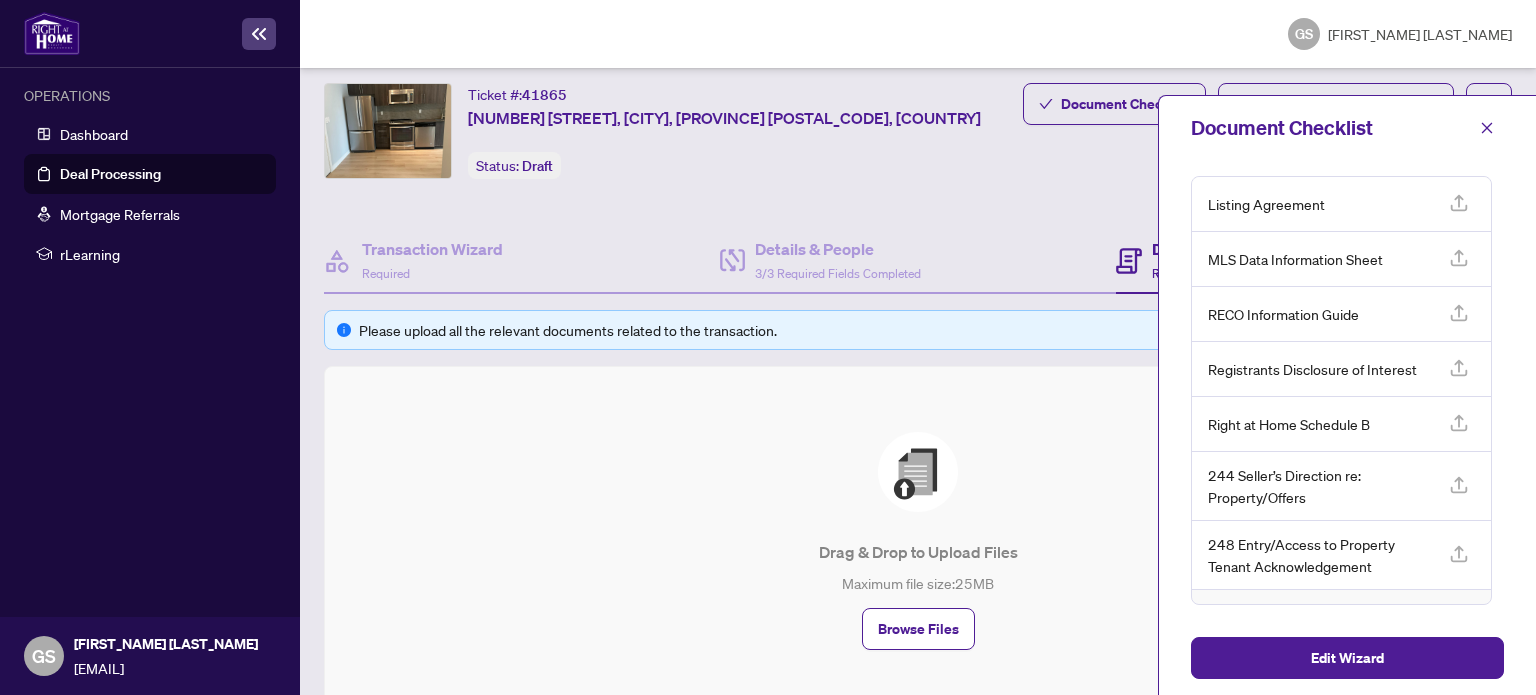 click on "Ticket #: [NUMBER] [NUMBER] [STREET], [CITY], [PROVINCE] [POSTAL_CODE], [COUNTRY] Status: Draft Submit for Admin Review" at bounding box center (669, 148) 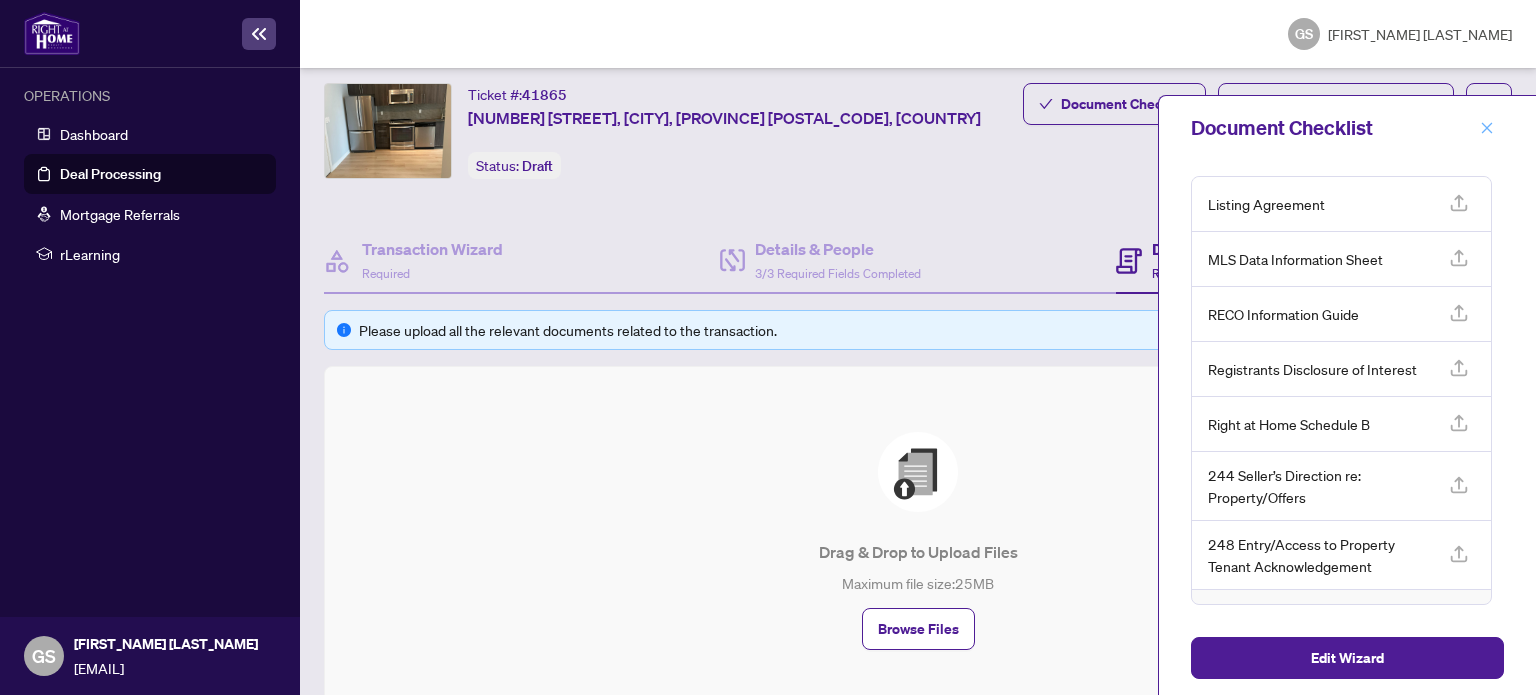 click at bounding box center (1487, 128) 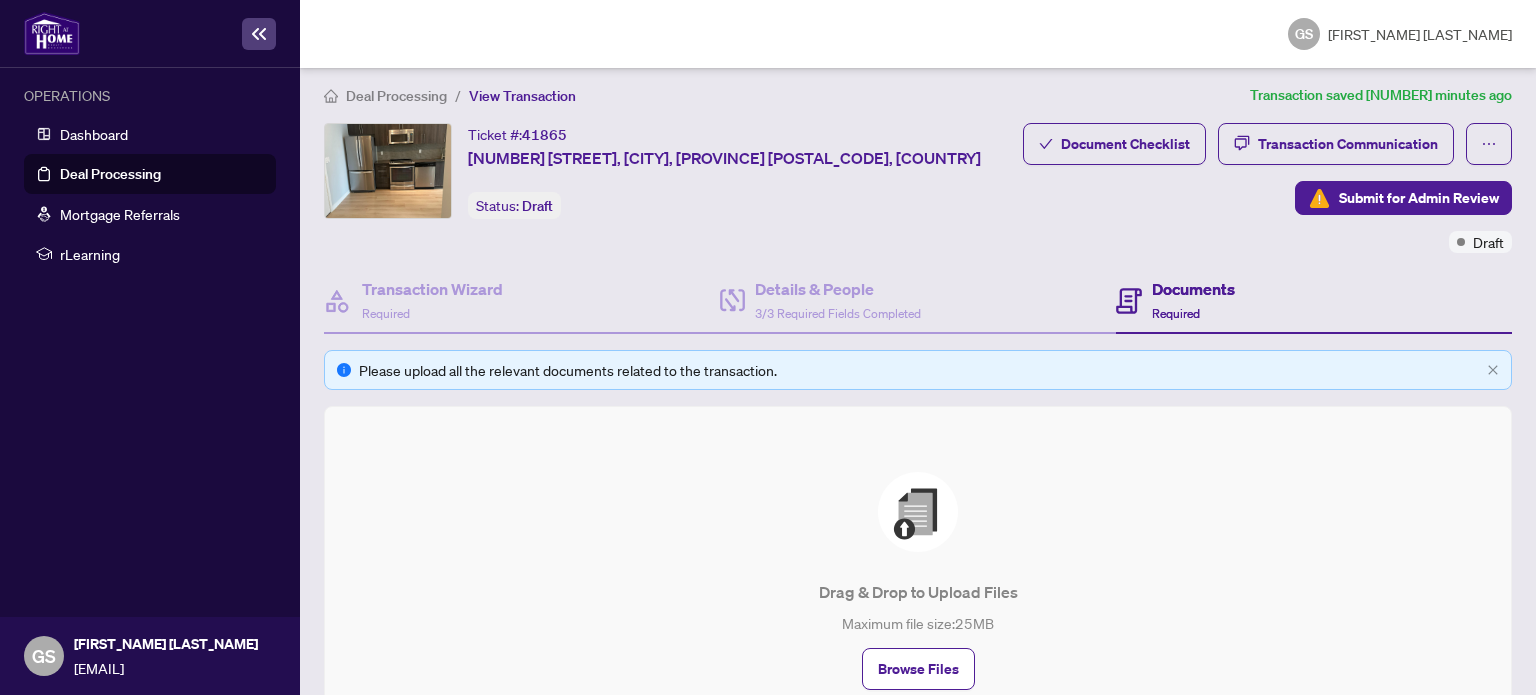 scroll, scrollTop: 0, scrollLeft: 0, axis: both 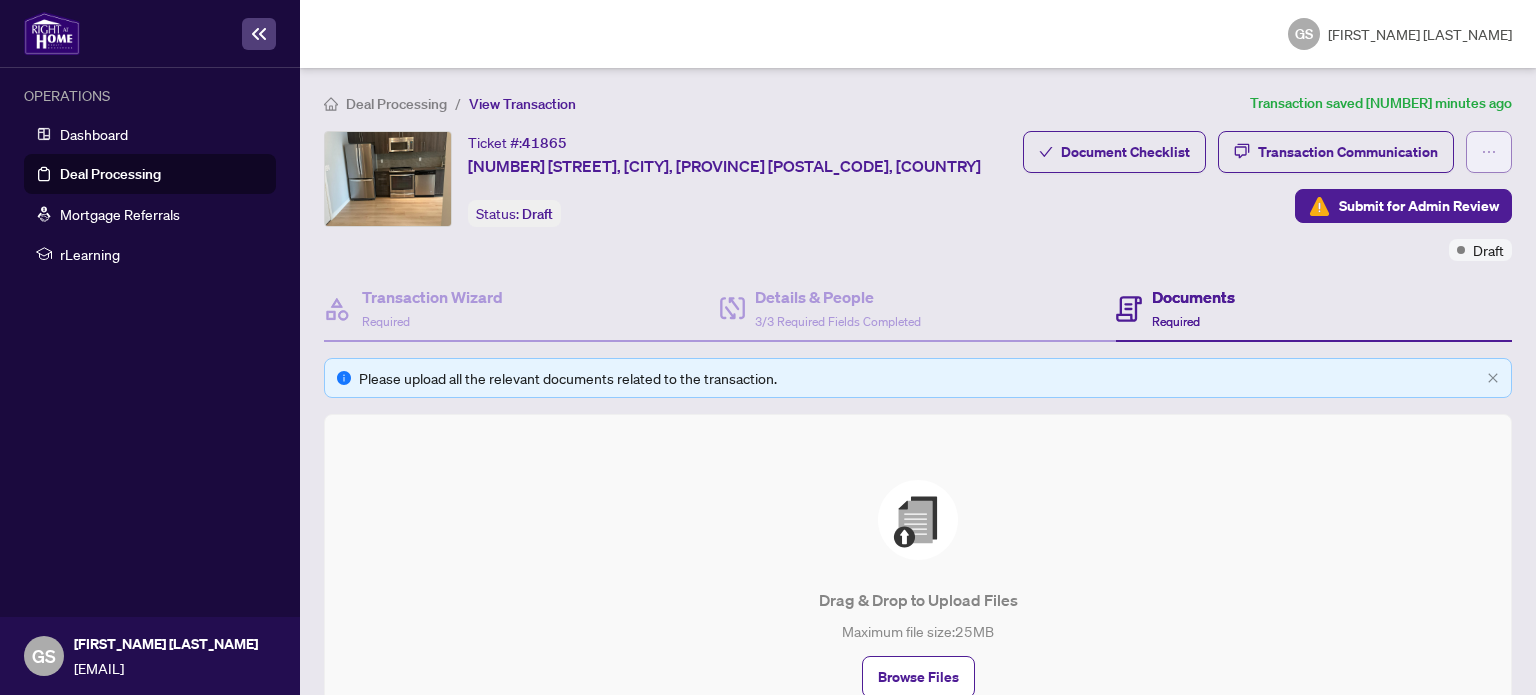click at bounding box center (1489, 152) 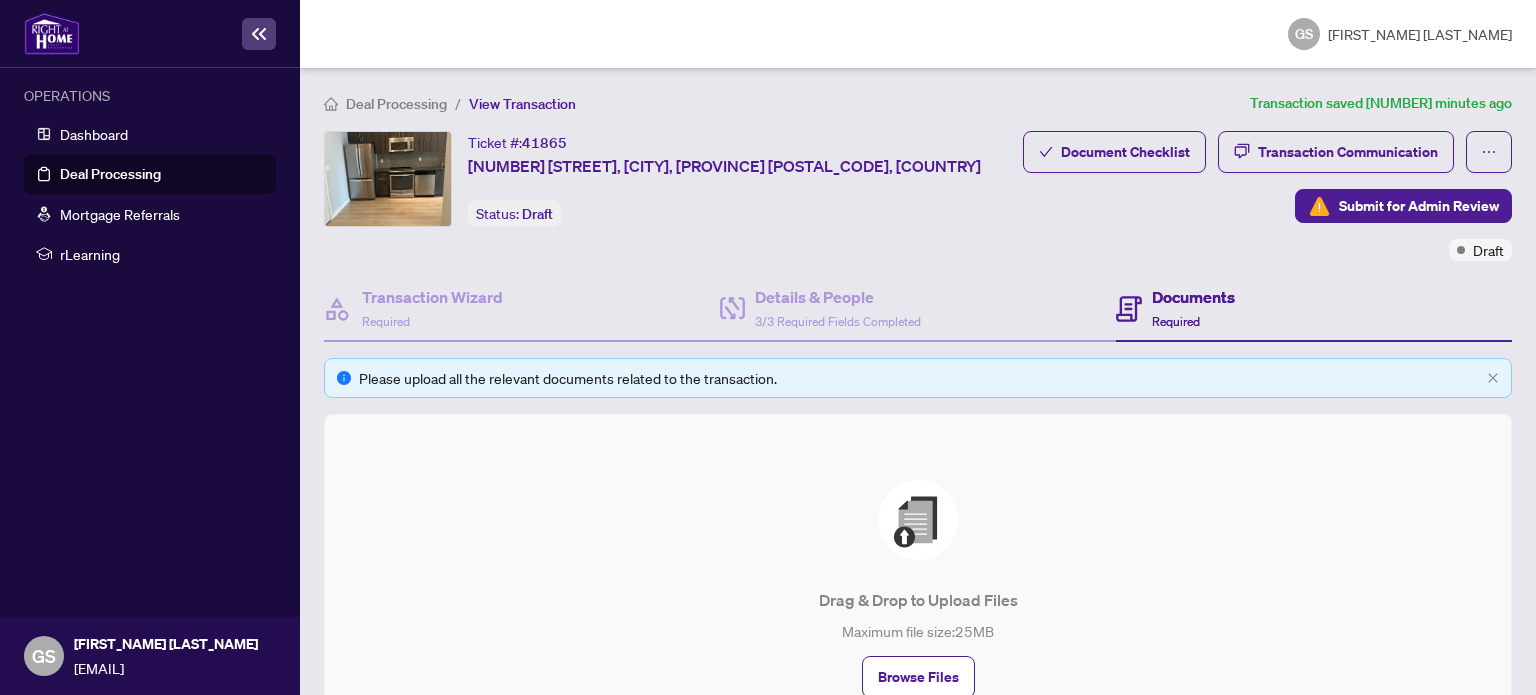 click on "Document Checklist Transaction Communication Submit for Admin Review Draft" at bounding box center [1267, 196] 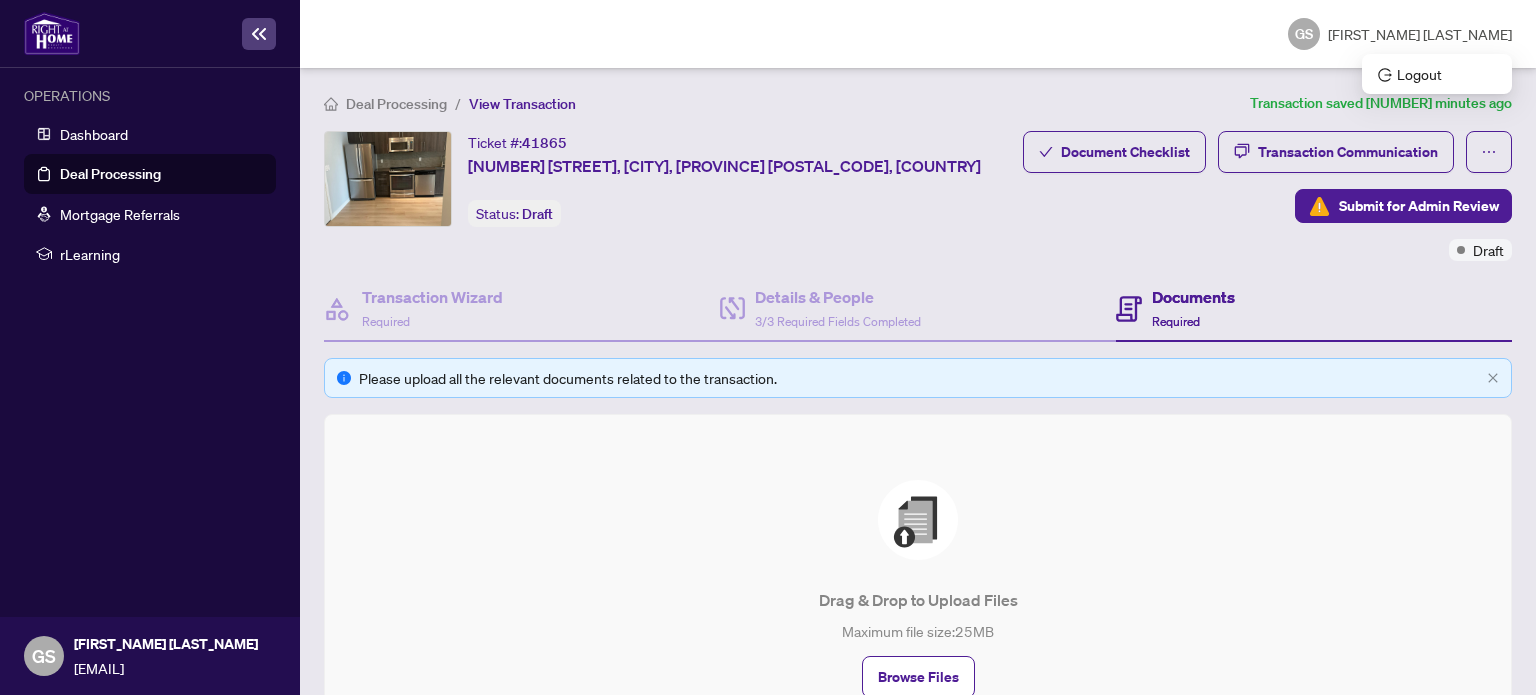 click on "[FIRST_NAME] [LAST_NAME]" at bounding box center [1420, 34] 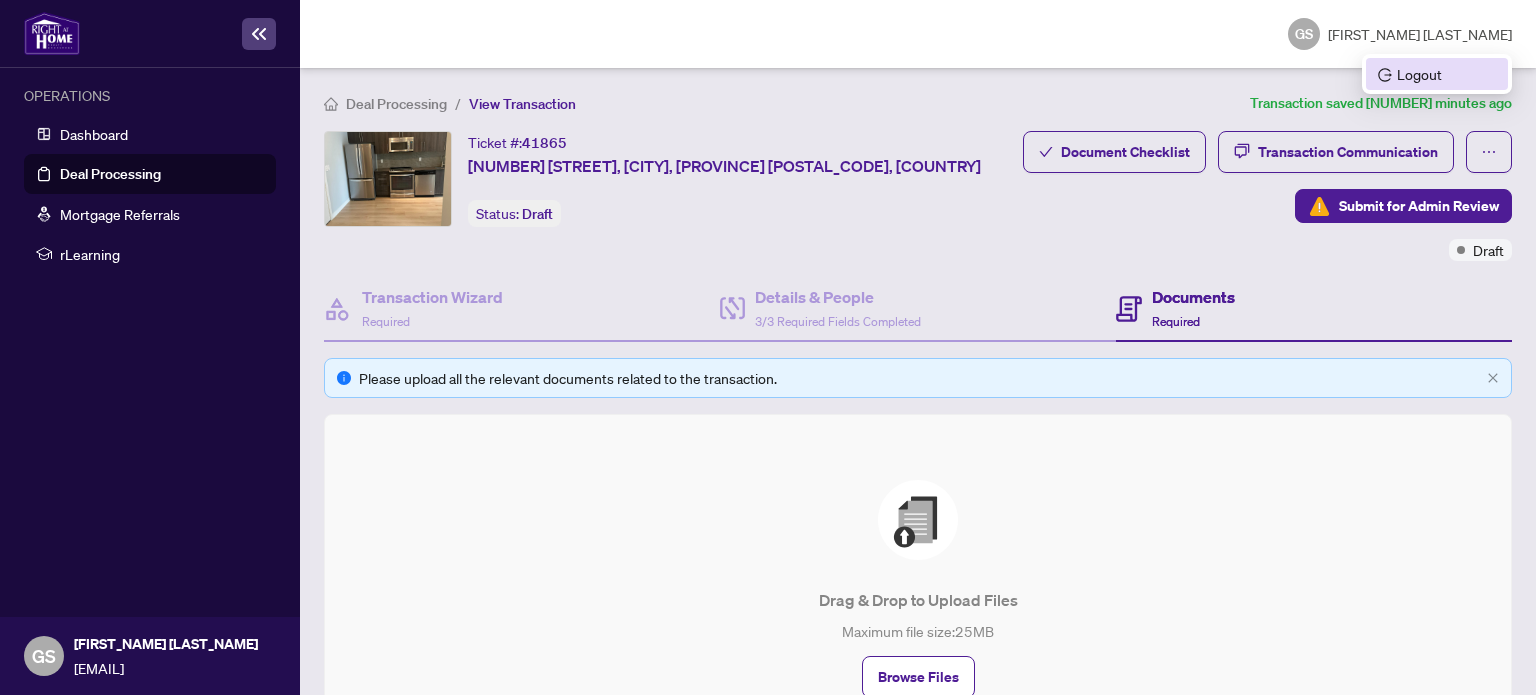 click on "Logout" at bounding box center (1437, 74) 